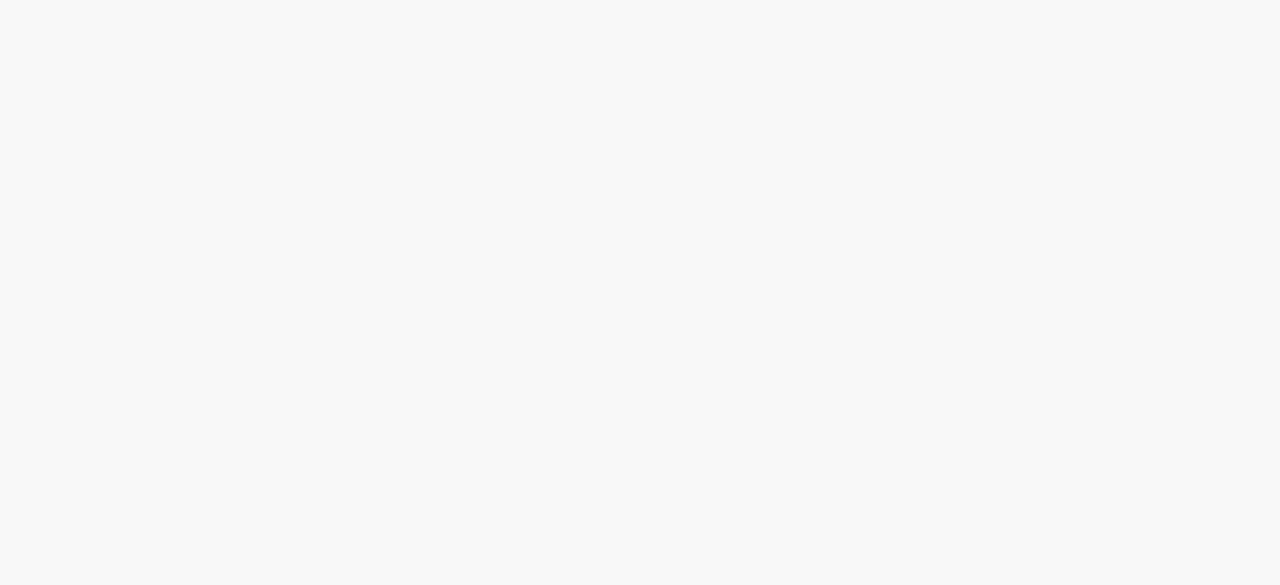 scroll, scrollTop: 0, scrollLeft: 0, axis: both 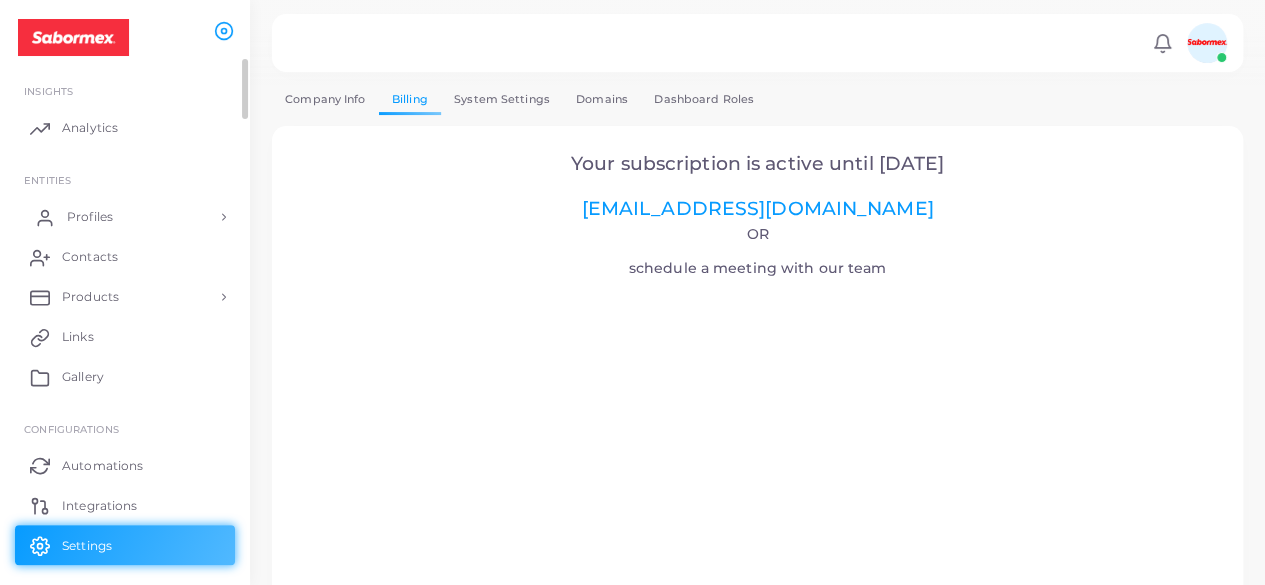 click on "Profiles" at bounding box center [90, 217] 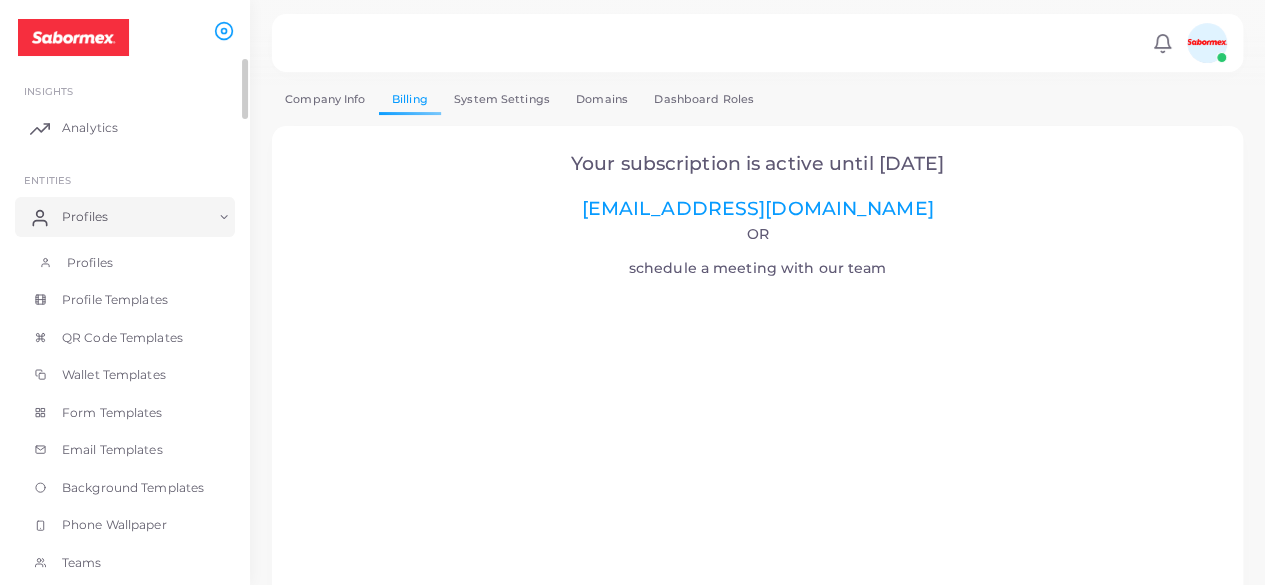 click on "Profiles" at bounding box center (125, 263) 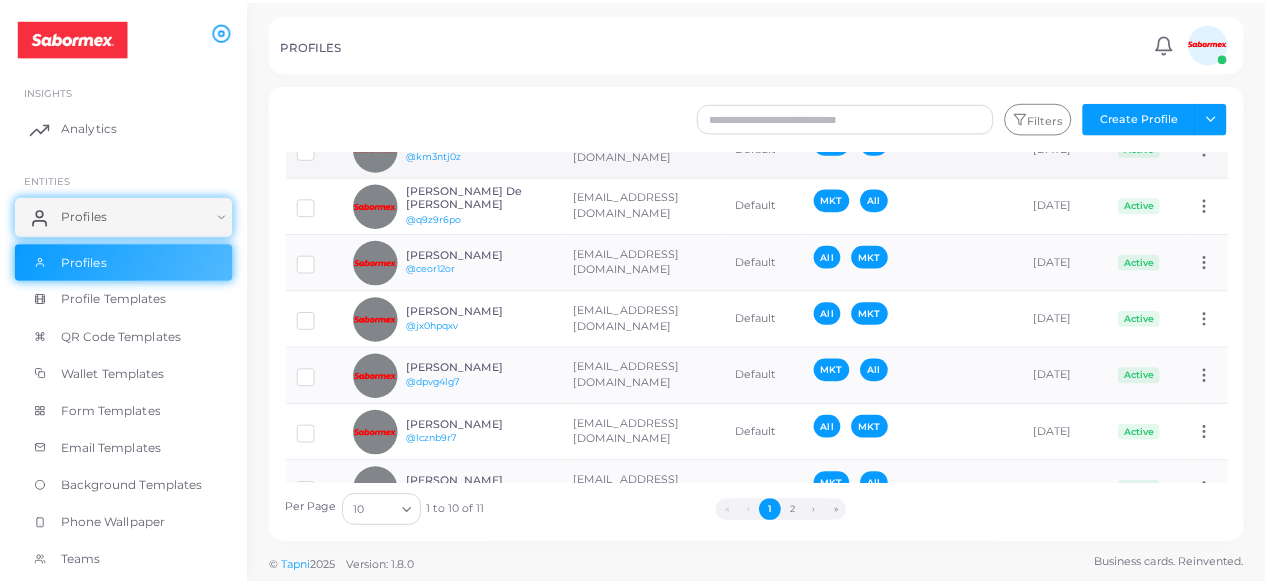 scroll, scrollTop: 292, scrollLeft: 0, axis: vertical 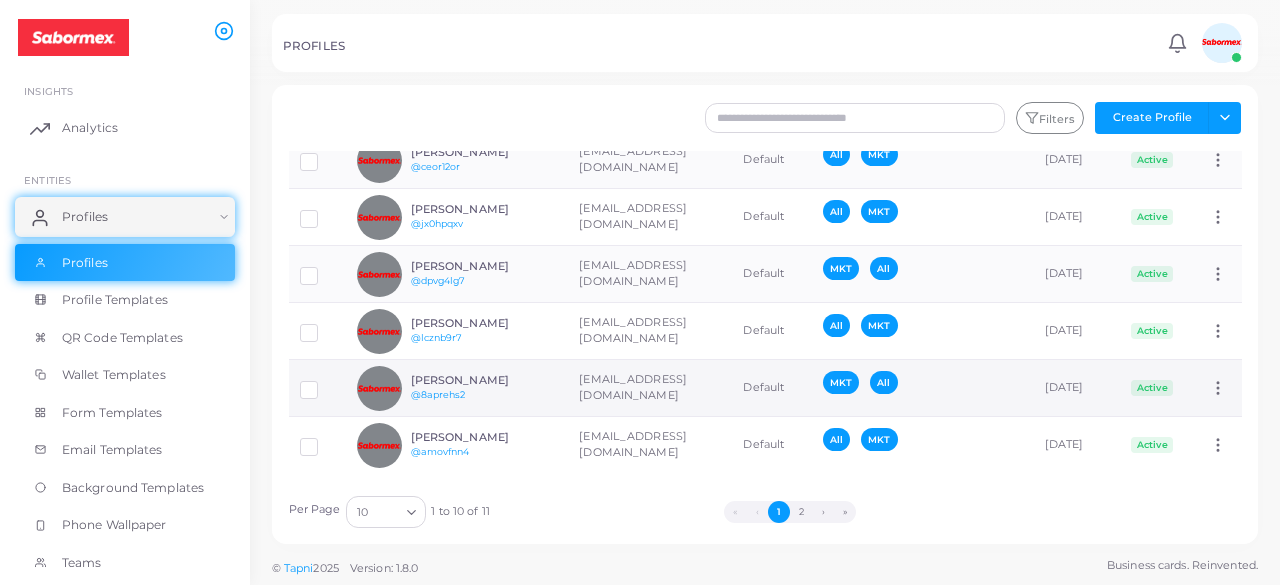 click on "[PERSON_NAME]   @8aprehs2" at bounding box center (484, 388) 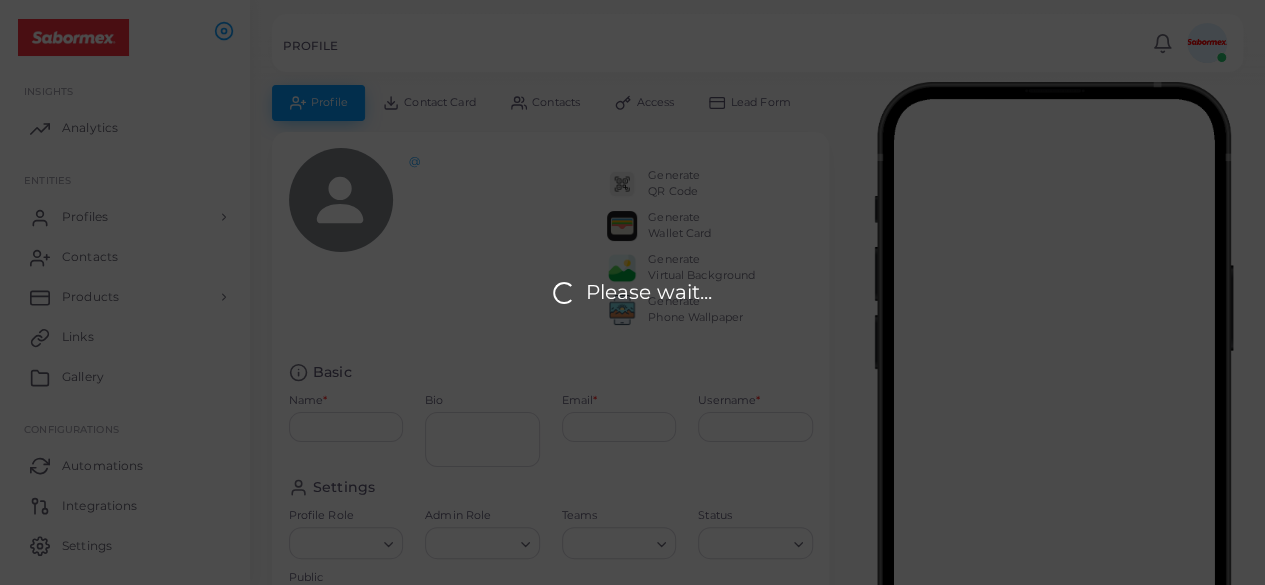 type on "**********" 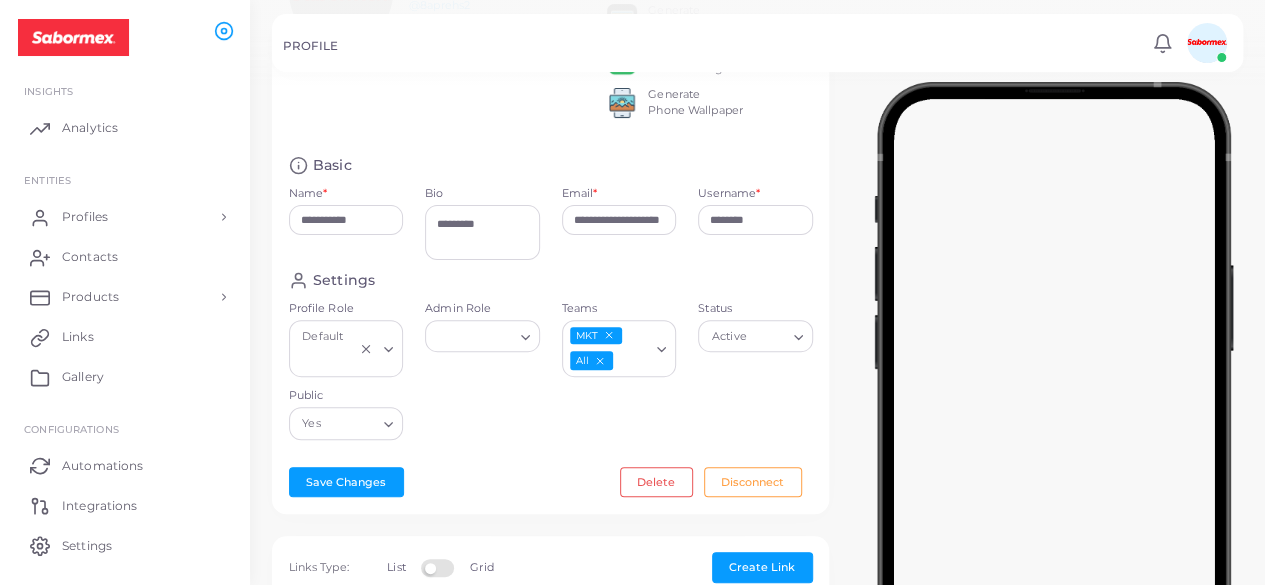 scroll, scrollTop: 208, scrollLeft: 0, axis: vertical 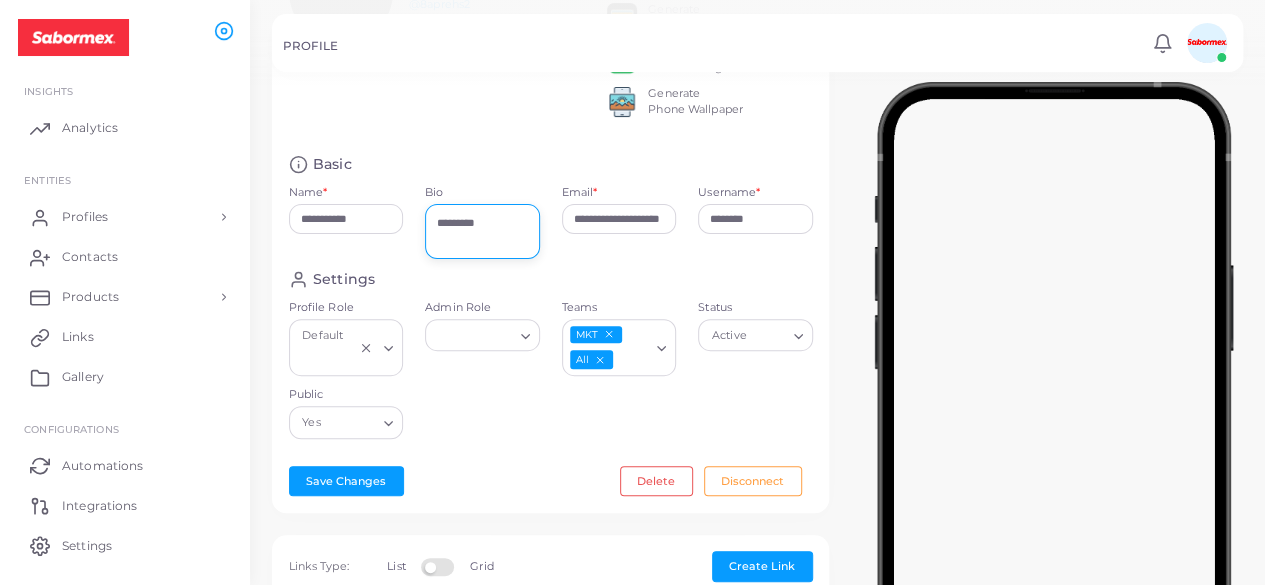 click on "*********" at bounding box center (482, 231) 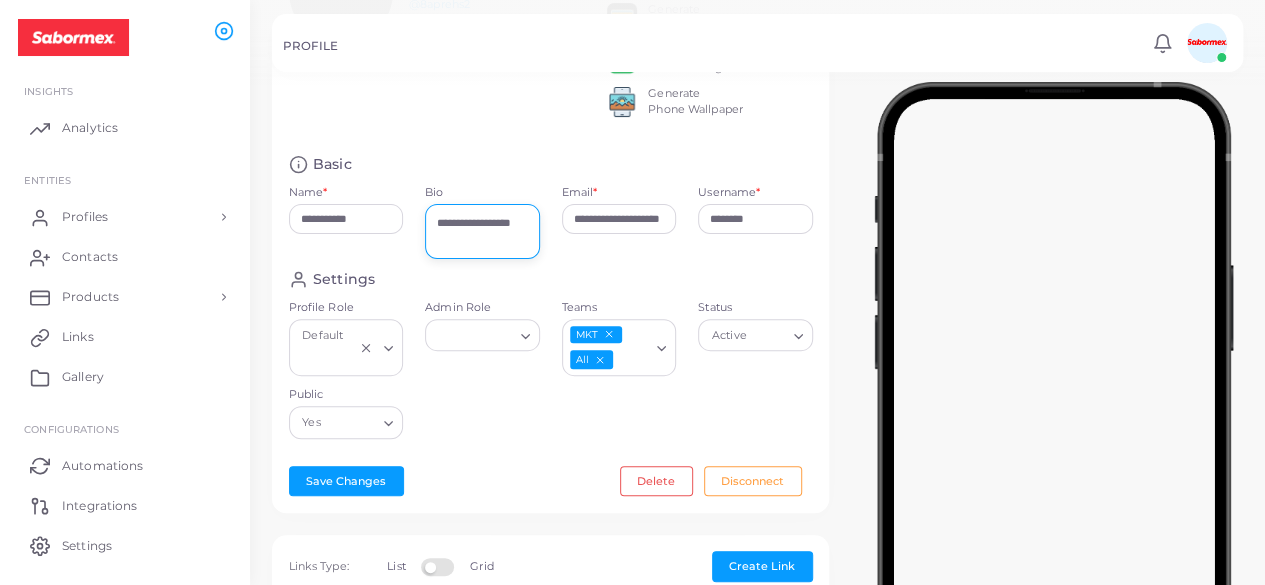 type on "**********" 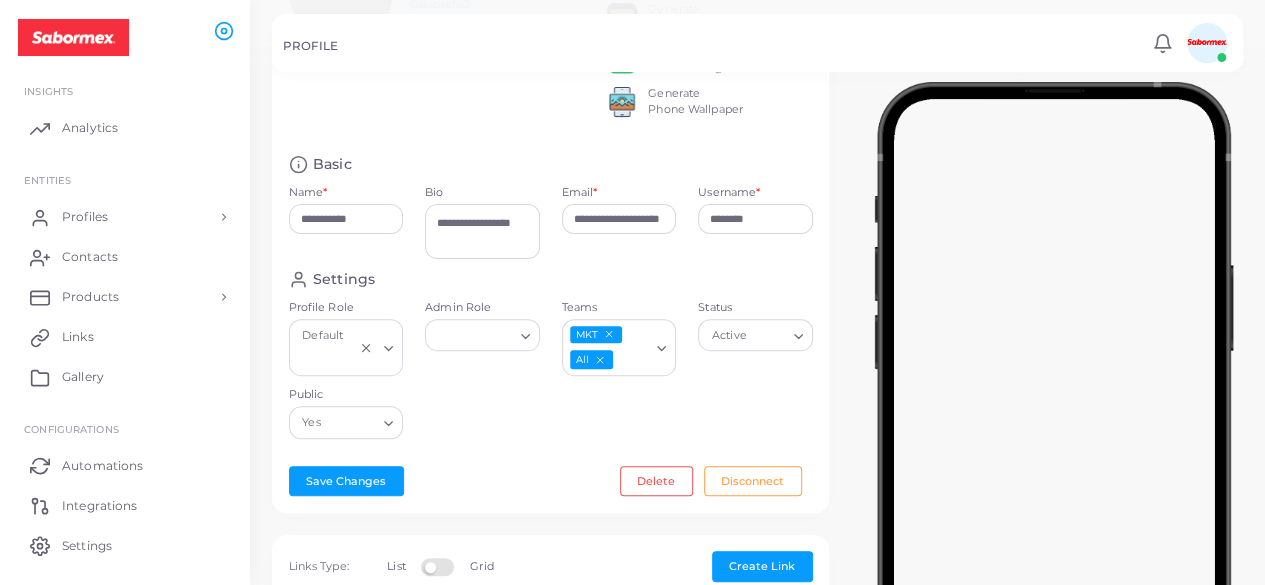 click on "**********" at bounding box center [550, 218] 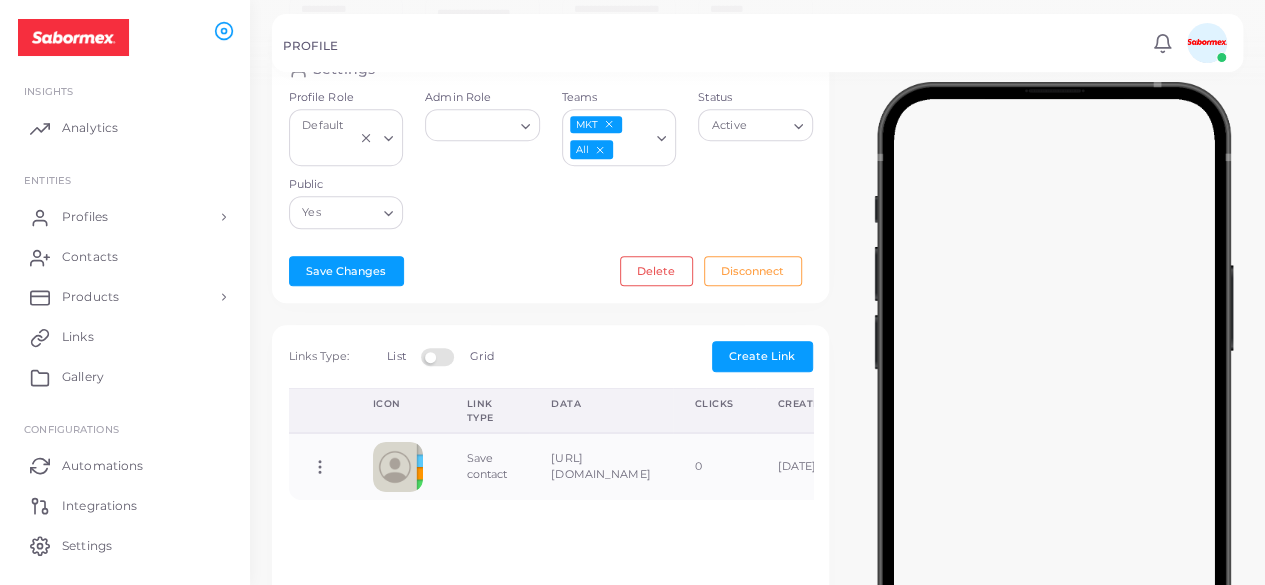 scroll, scrollTop: 437, scrollLeft: 0, axis: vertical 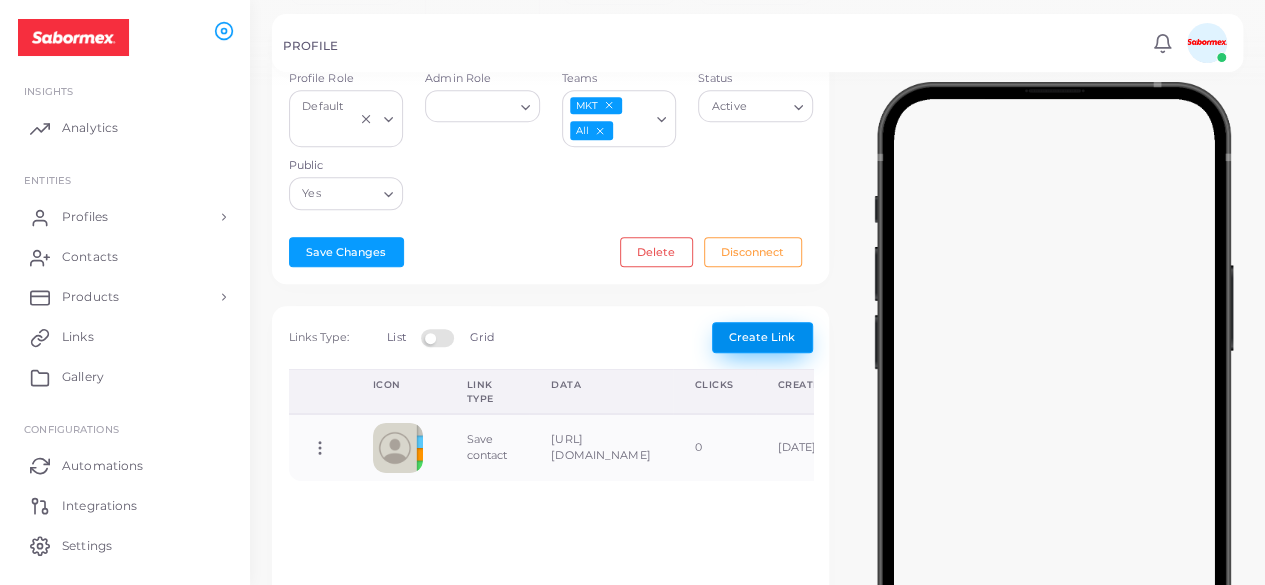 click on "Create Link" at bounding box center [762, 337] 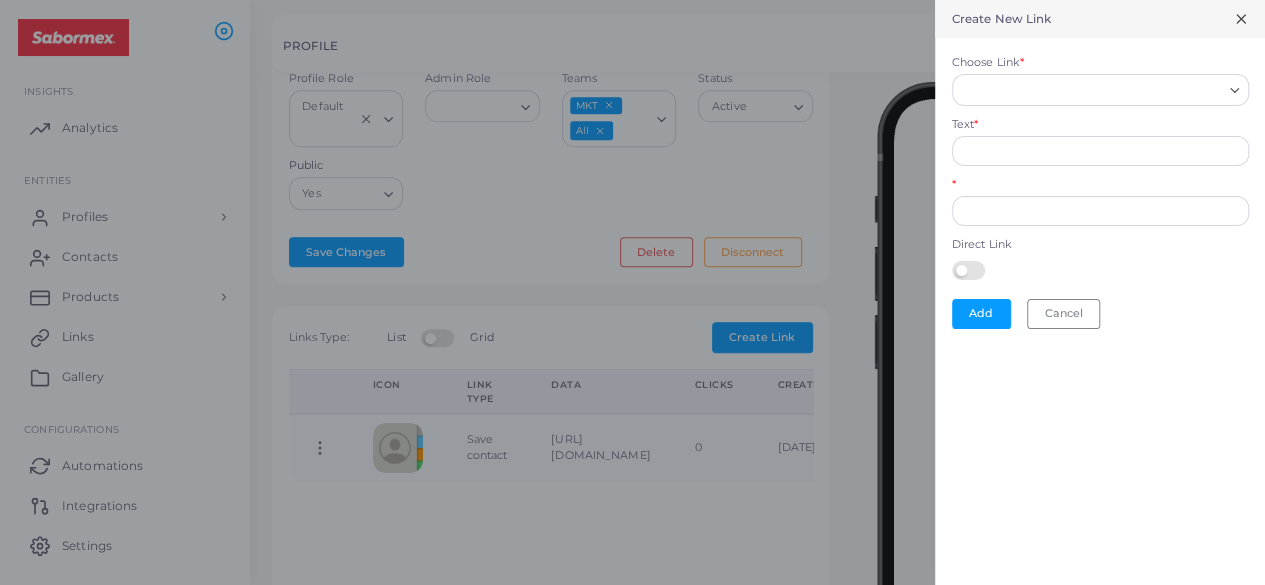 click on "Choose Link  *" at bounding box center [1091, 90] 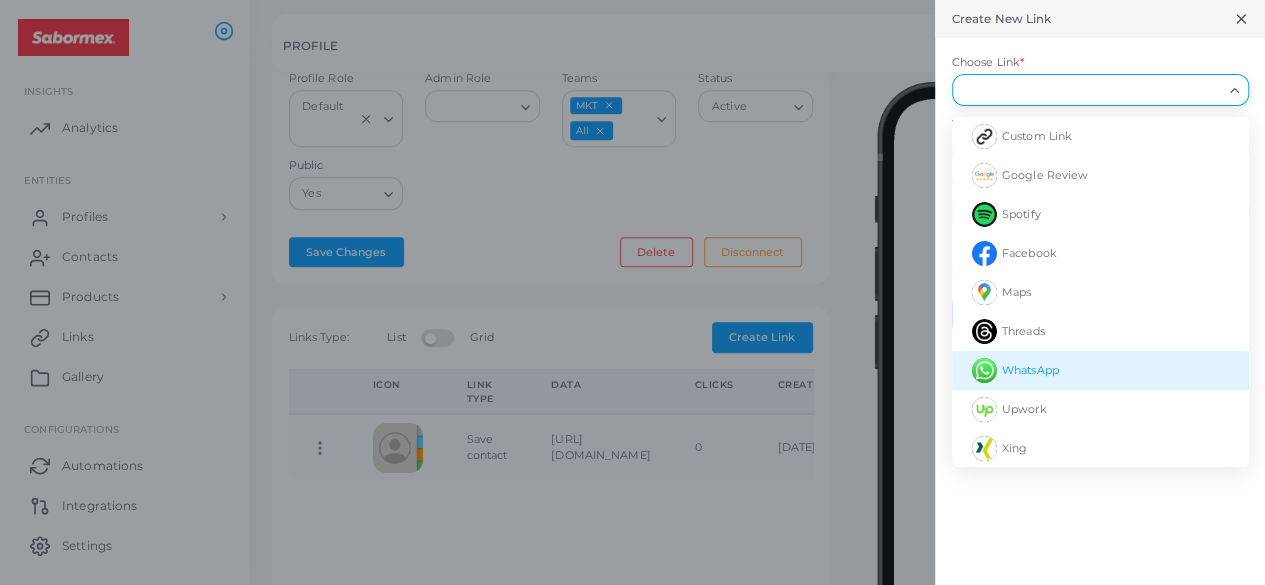click on "WhatsApp" at bounding box center [1100, 370] 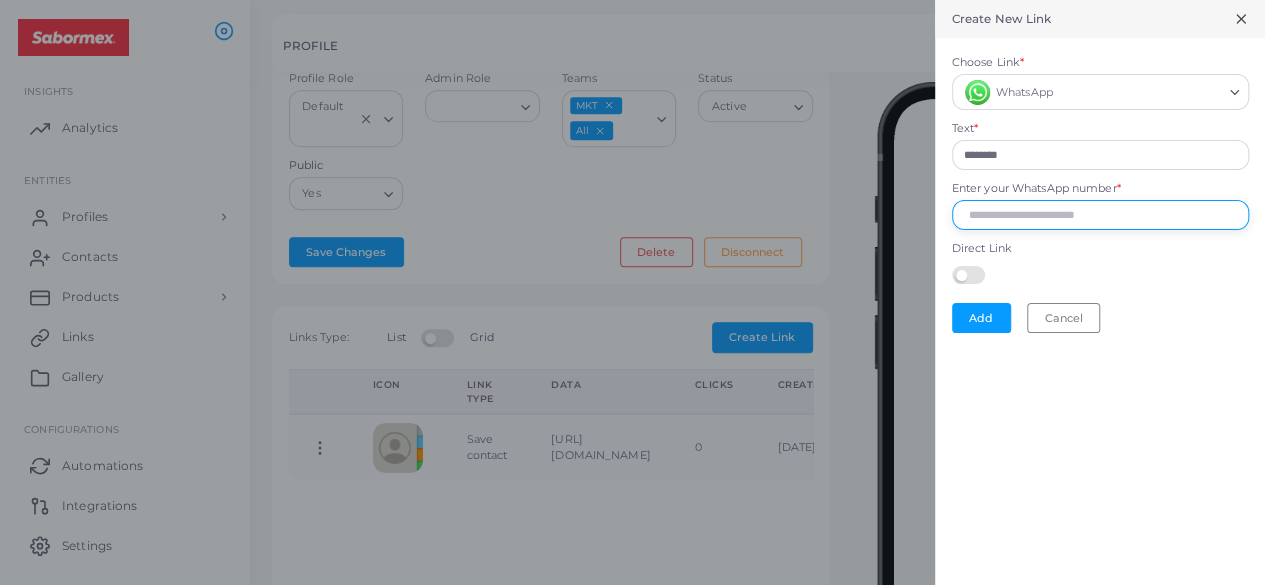 click on "Enter your WhatsApp number  *" at bounding box center [1100, 215] 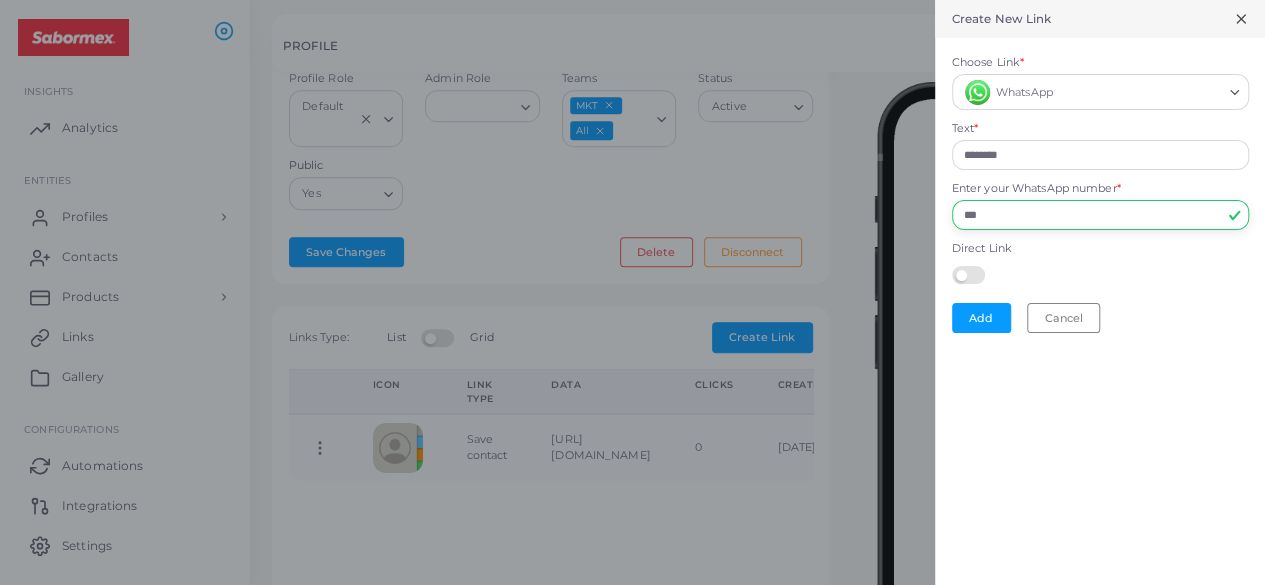 type on "**********" 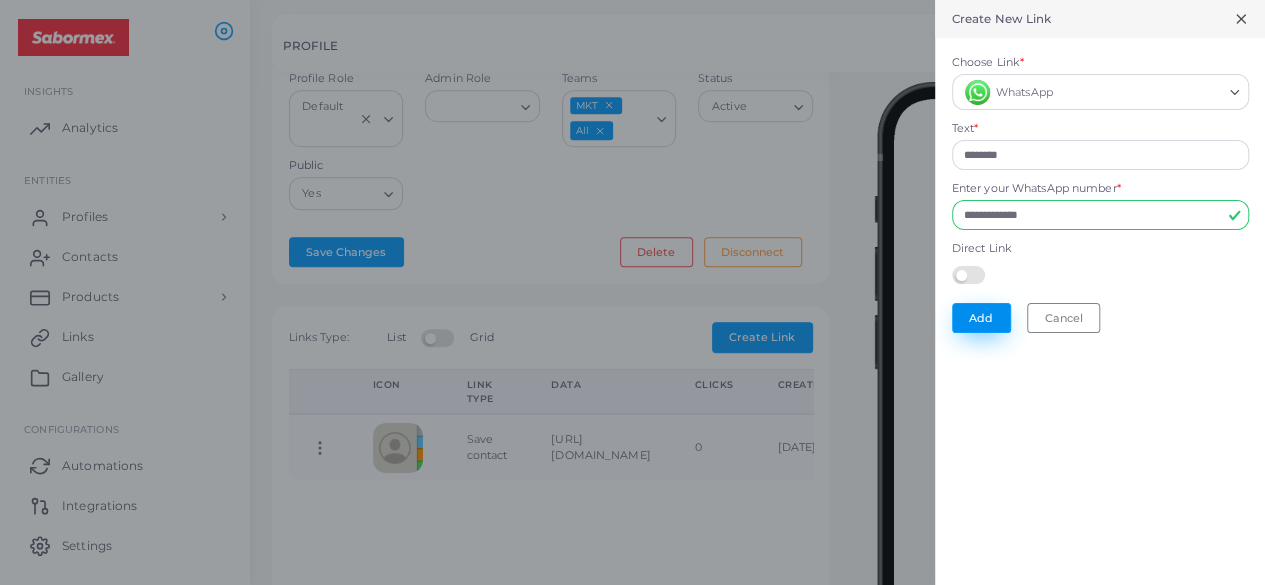 click on "Add" at bounding box center [981, 318] 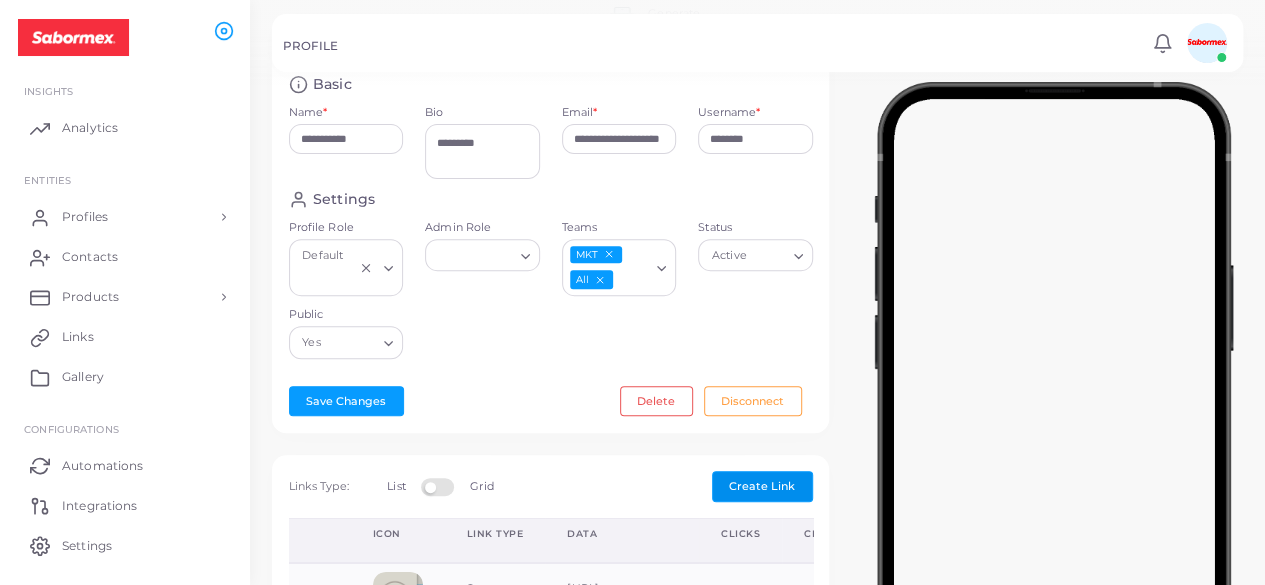 scroll, scrollTop: 289, scrollLeft: 0, axis: vertical 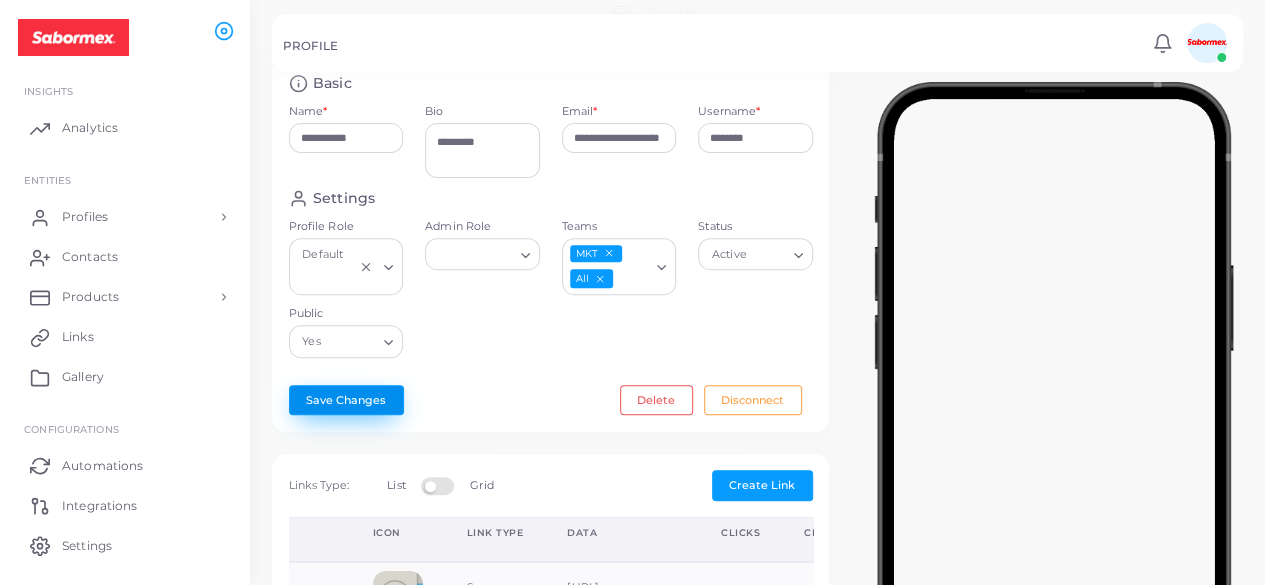 click on "Save Changes" at bounding box center [346, 400] 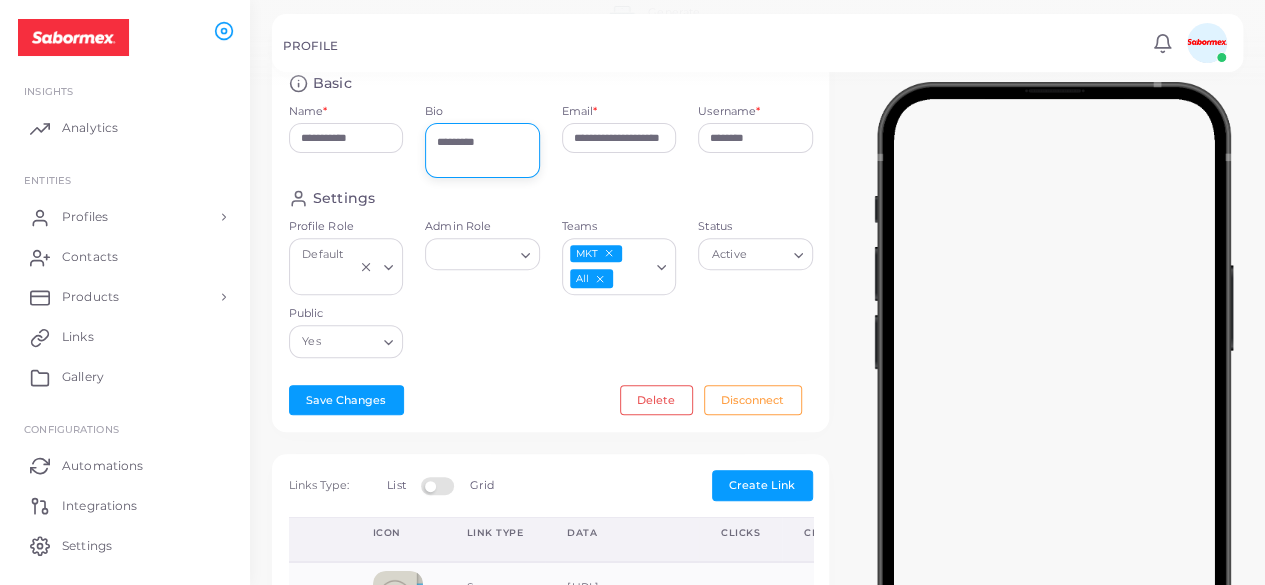 click on "*********" at bounding box center (482, 150) 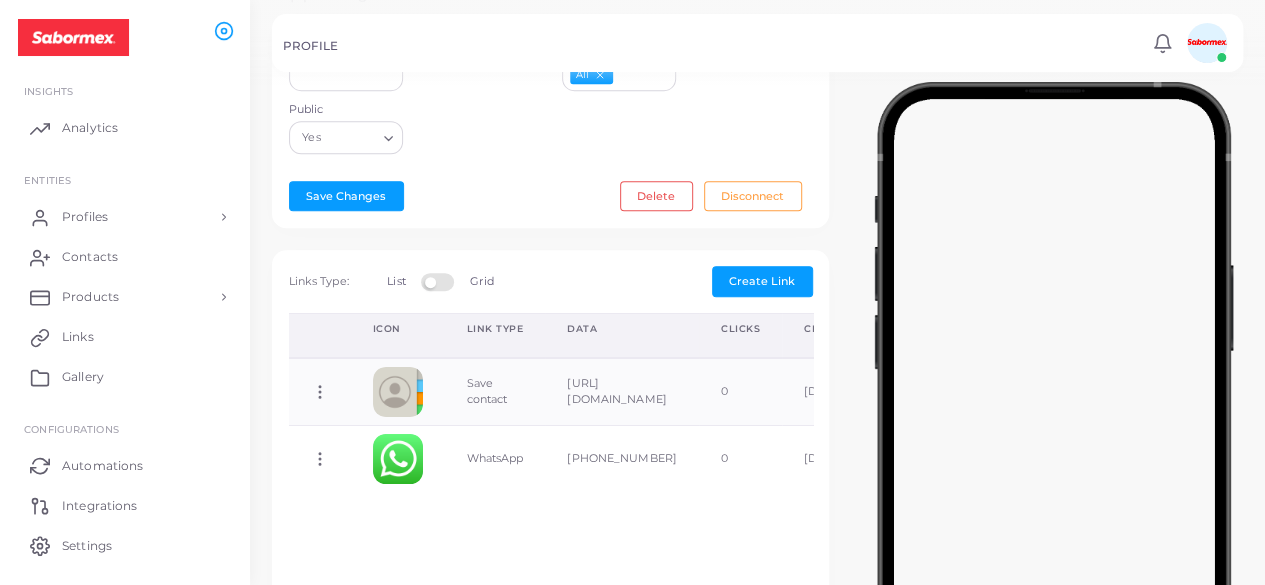 scroll, scrollTop: 505, scrollLeft: 0, axis: vertical 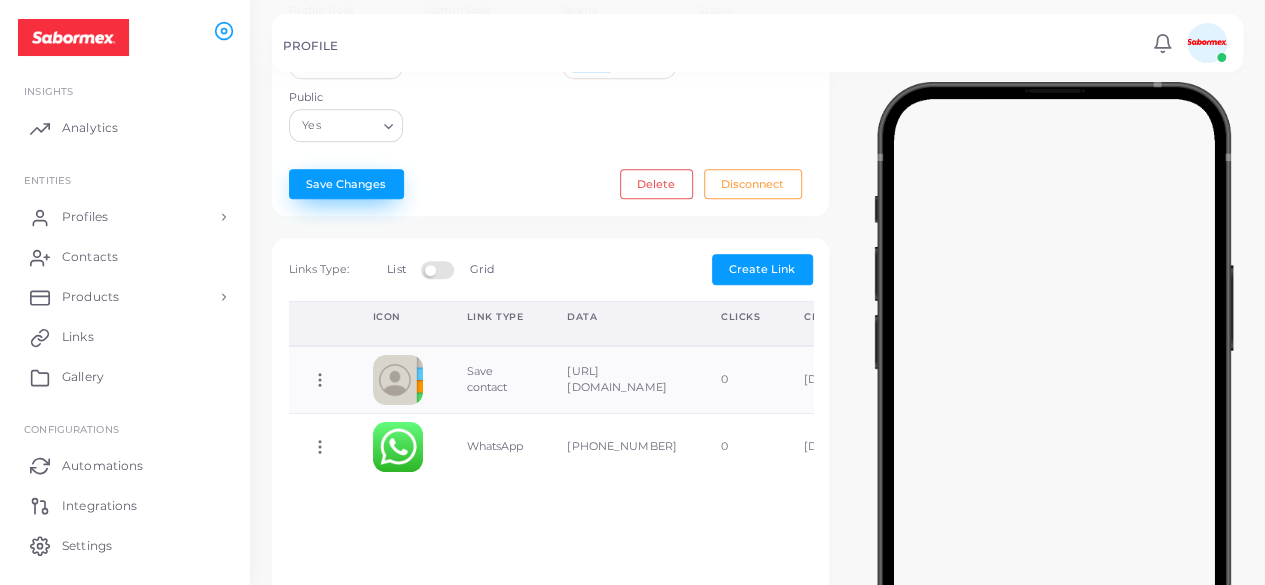type on "**********" 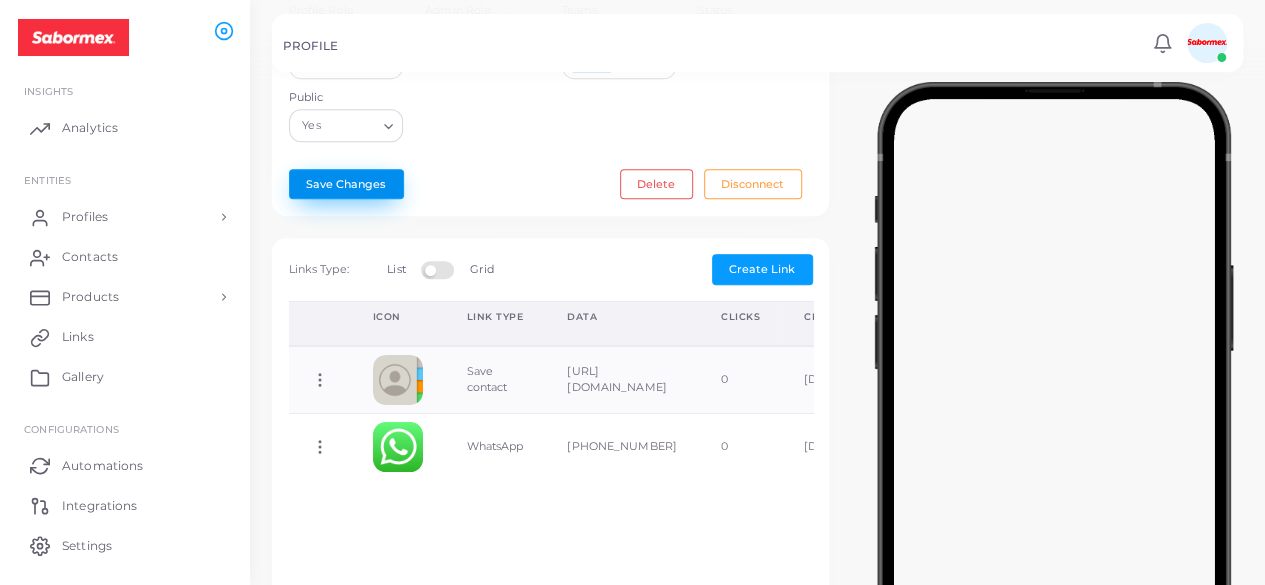 click on "Save Changes" at bounding box center (346, 184) 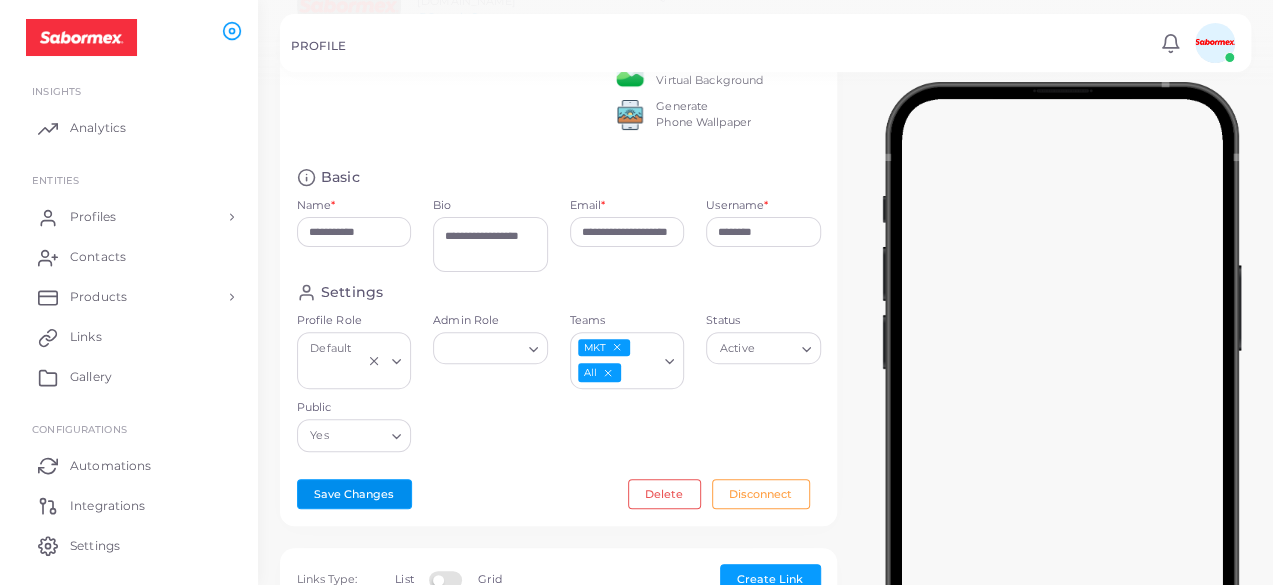 scroll, scrollTop: 0, scrollLeft: 0, axis: both 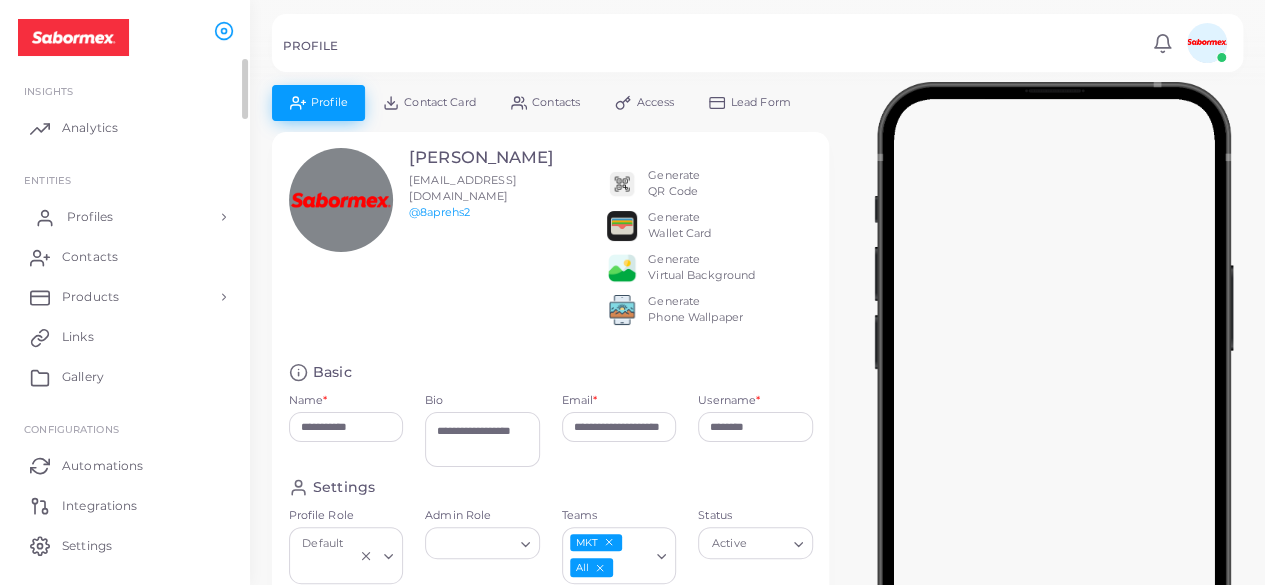 click on "Profiles" at bounding box center (125, 217) 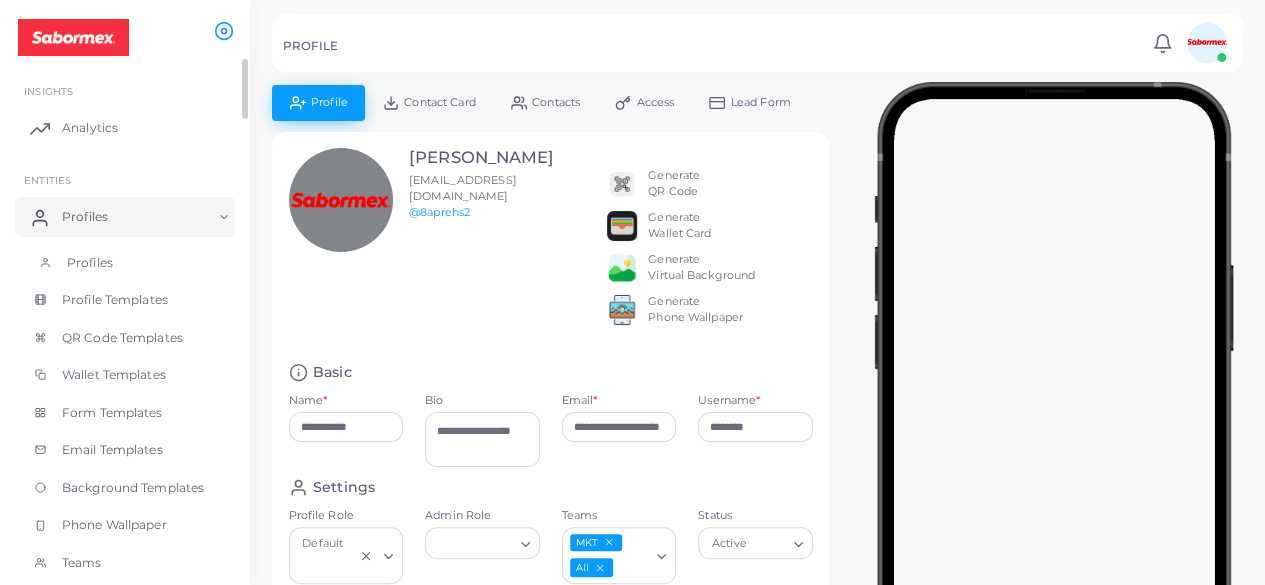 click on "Profiles" at bounding box center (125, 263) 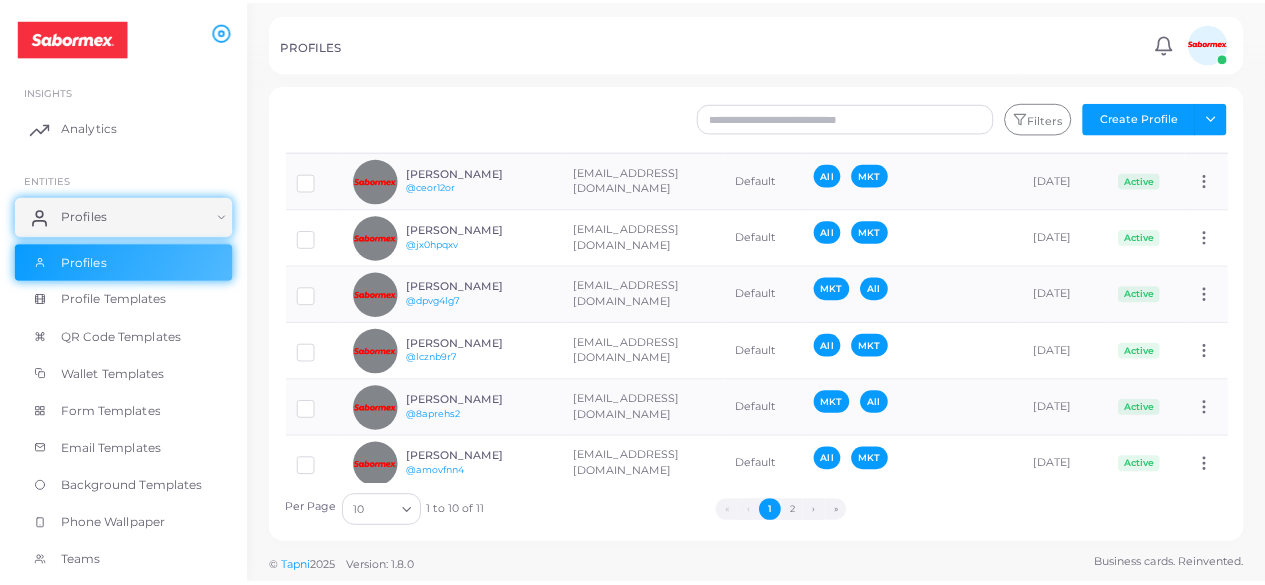 scroll, scrollTop: 292, scrollLeft: 0, axis: vertical 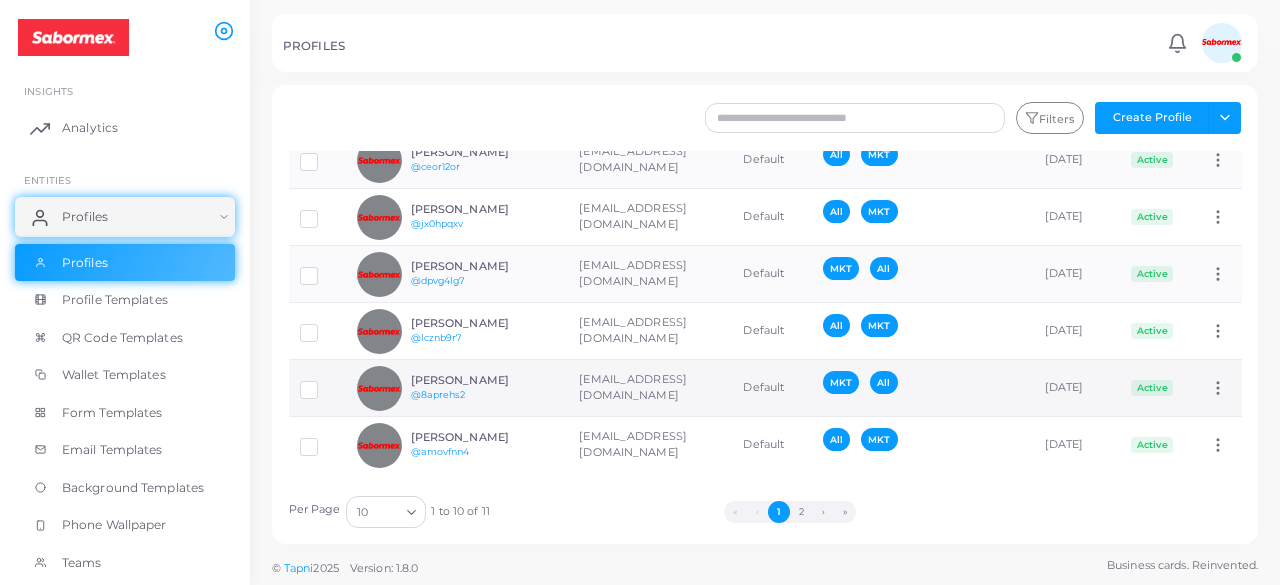 click on "[PERSON_NAME]   @8aprehs2" at bounding box center (484, 388) 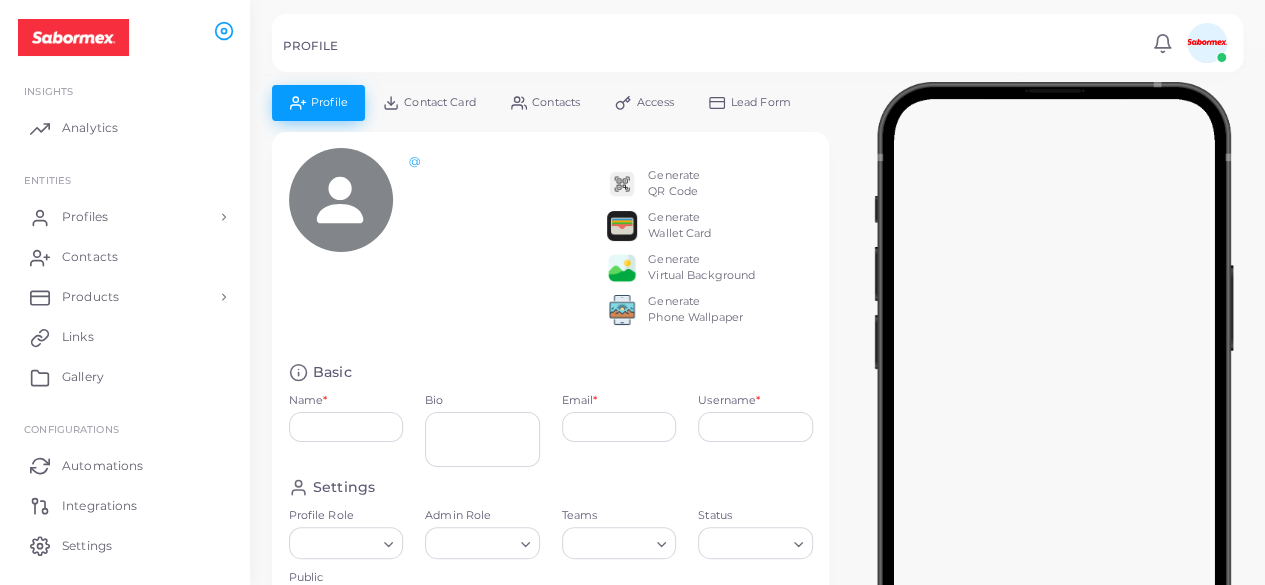 type on "**********" 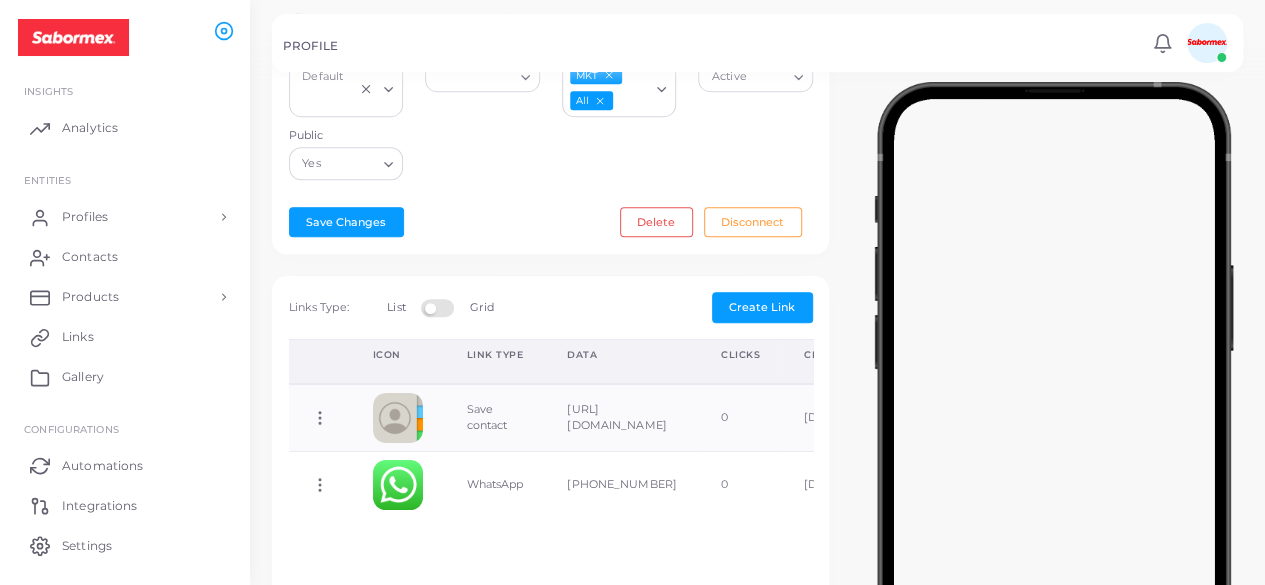 scroll, scrollTop: 474, scrollLeft: 0, axis: vertical 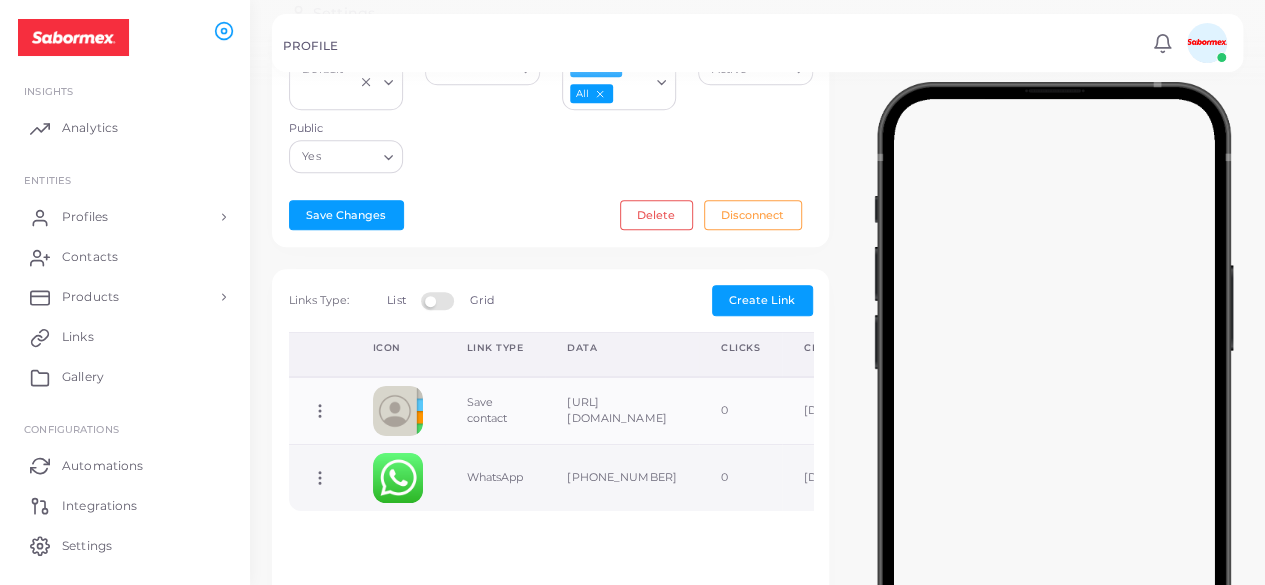 click on "[PHONE_NUMBER]" at bounding box center (622, 478) 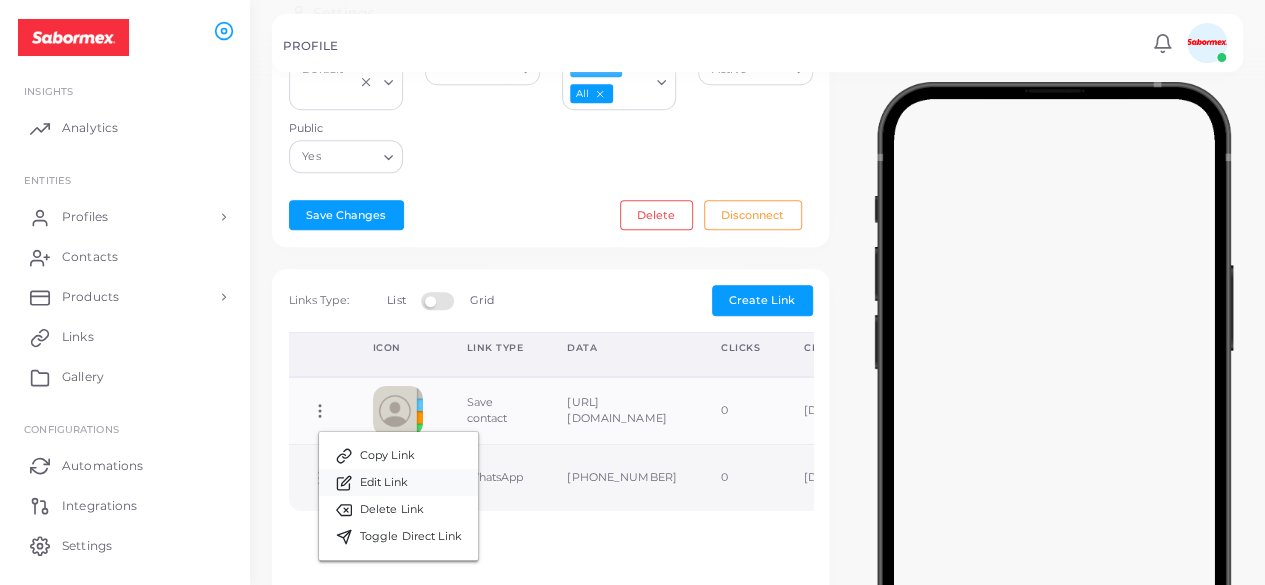 click on "Edit Link" at bounding box center (398, 482) 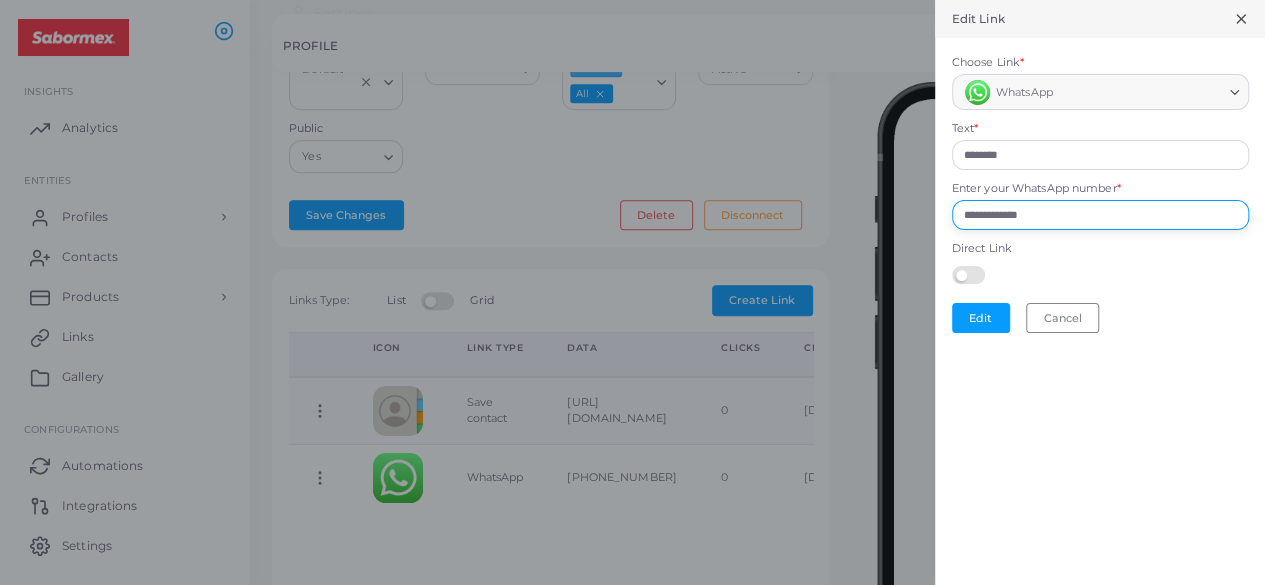 click on "**********" at bounding box center (1100, 215) 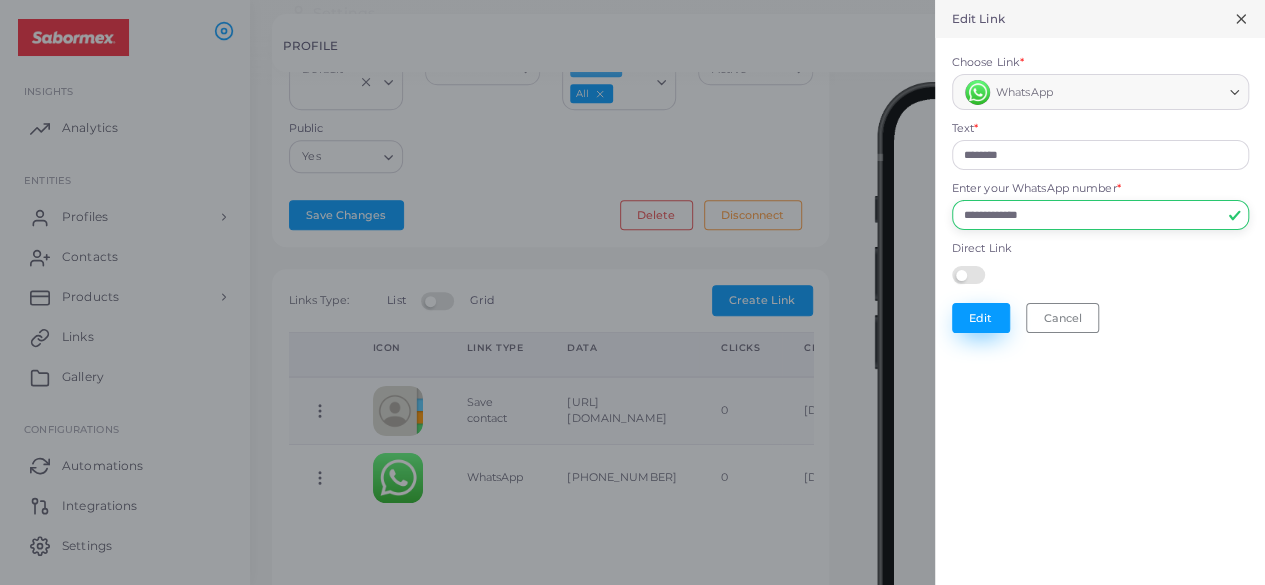 type on "**********" 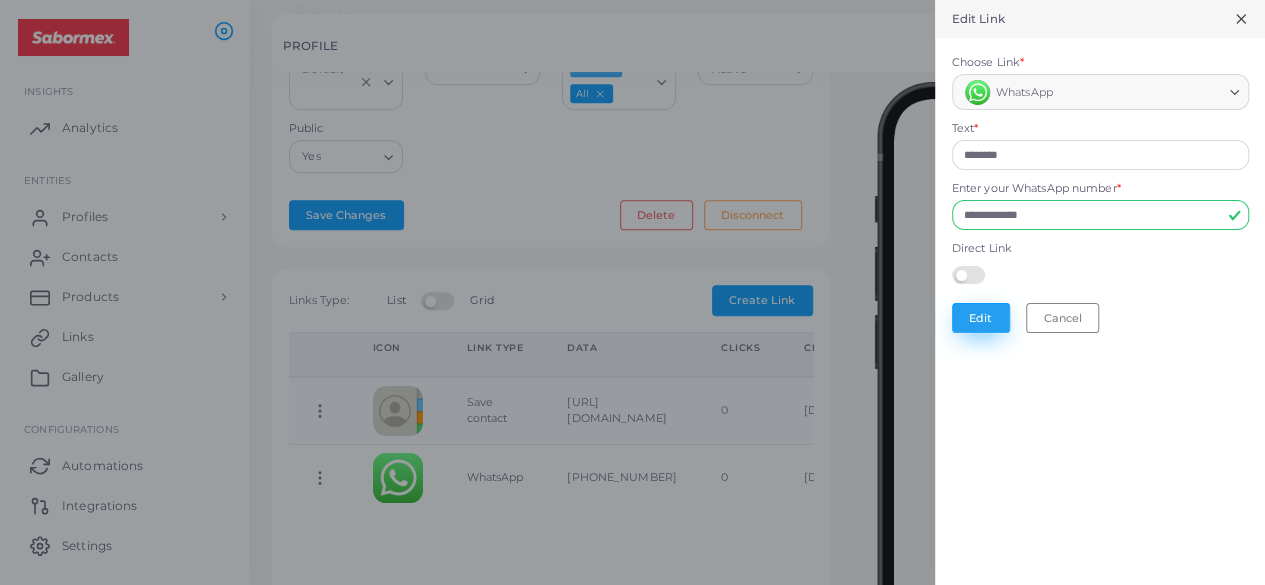 click on "Edit" at bounding box center (981, 318) 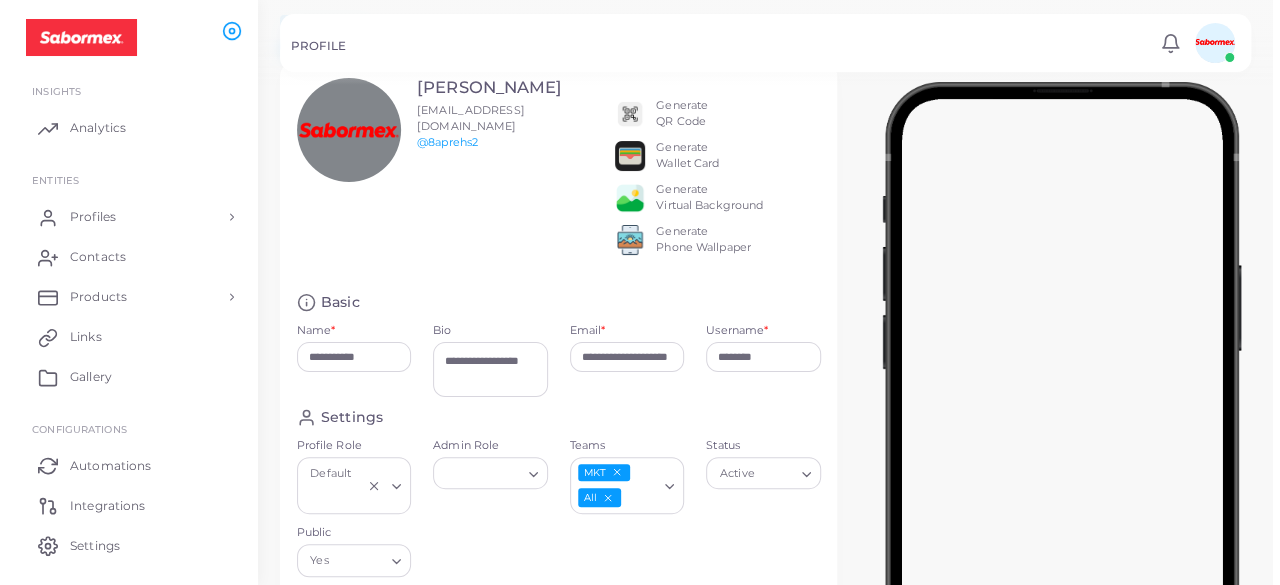 scroll, scrollTop: 0, scrollLeft: 0, axis: both 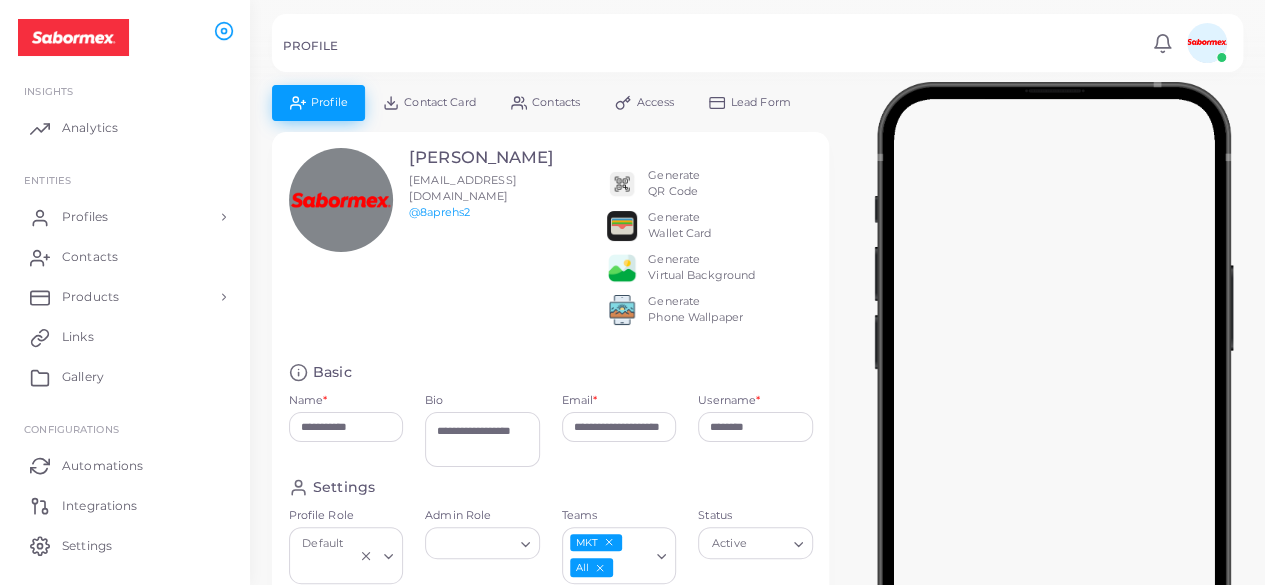 click on "Generate  Wallet Card" at bounding box center [679, 226] 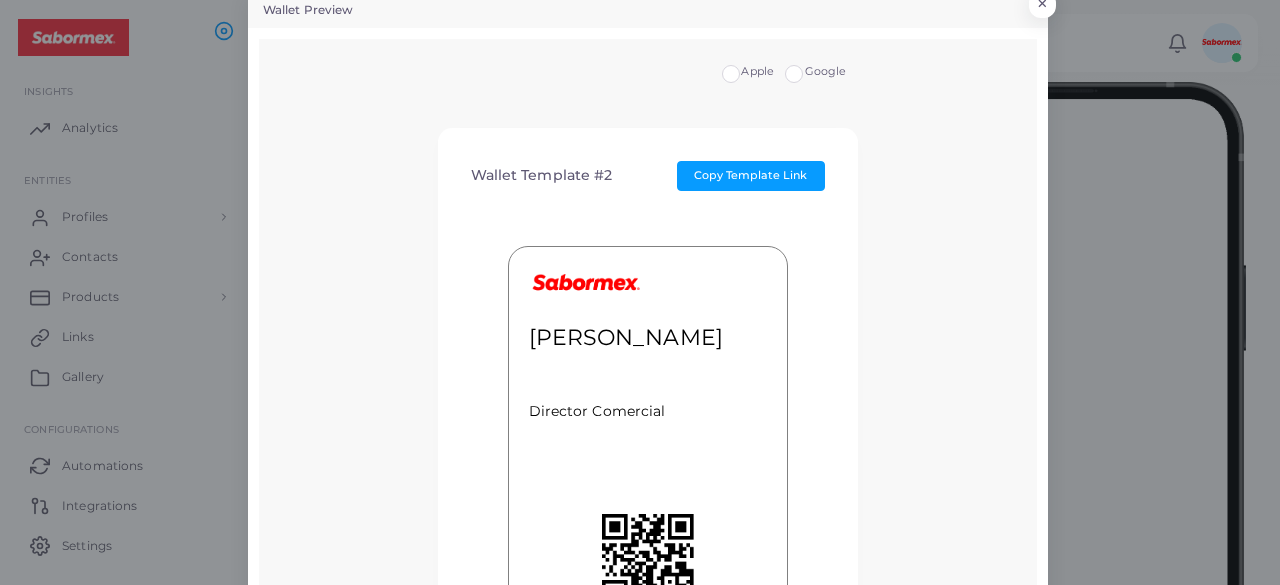 scroll, scrollTop: 0, scrollLeft: 0, axis: both 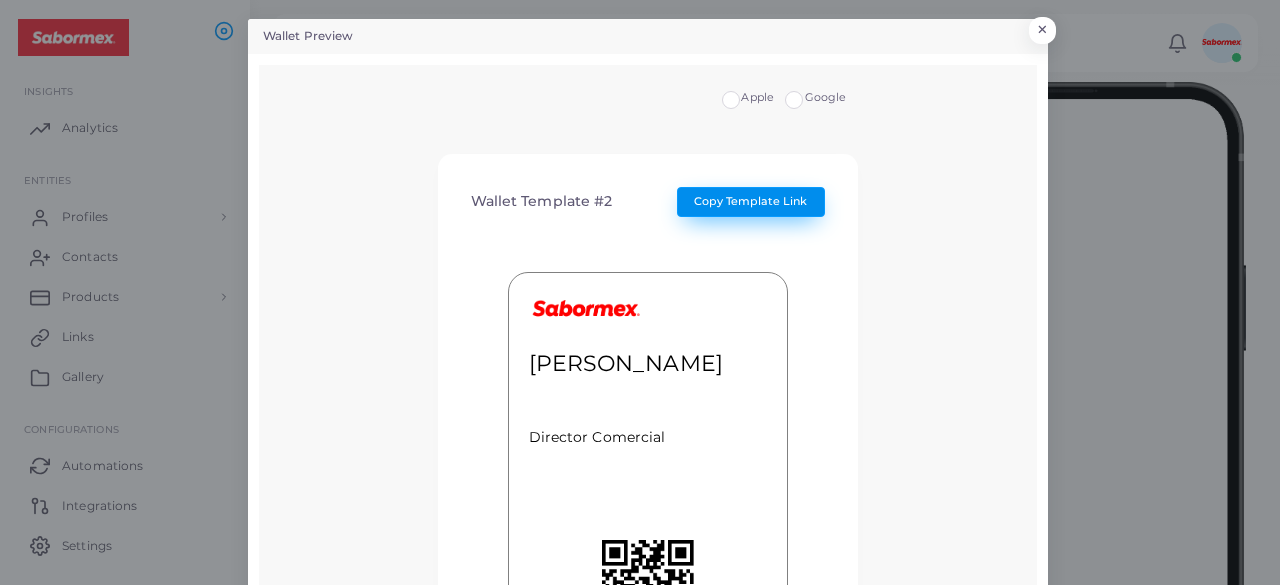 click on "Copy Template Link" at bounding box center [750, 201] 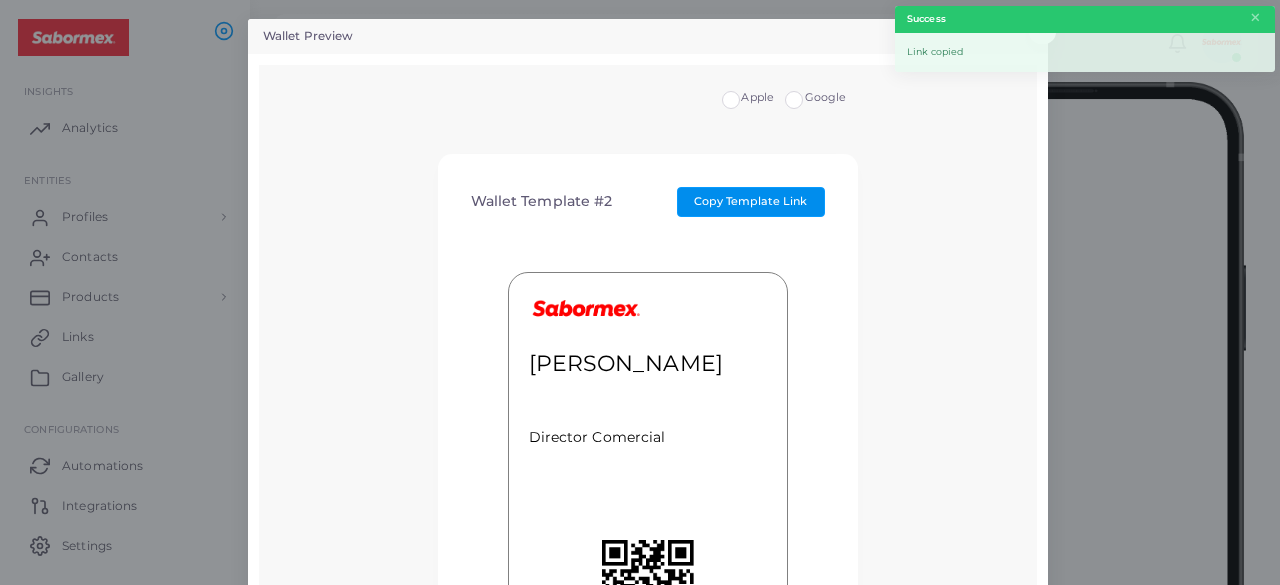 scroll, scrollTop: 154, scrollLeft: 0, axis: vertical 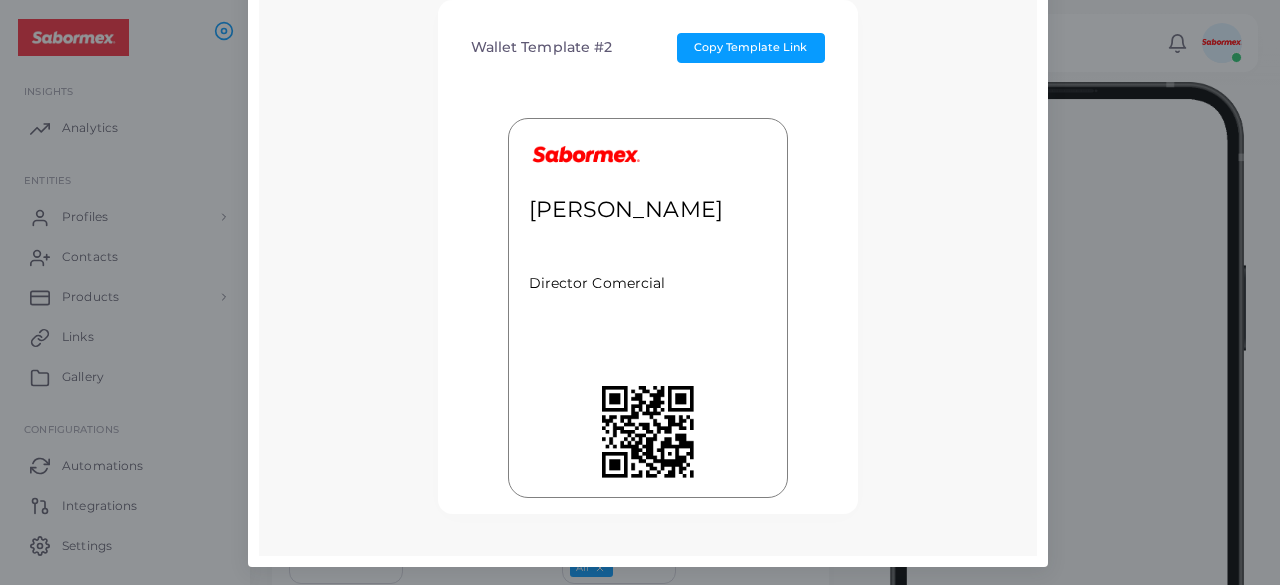 click on "Apple Google  Wallet Template #2  Copy Template Link [PERSON_NAME]  Director Comercial MORE" at bounding box center [647, 233] 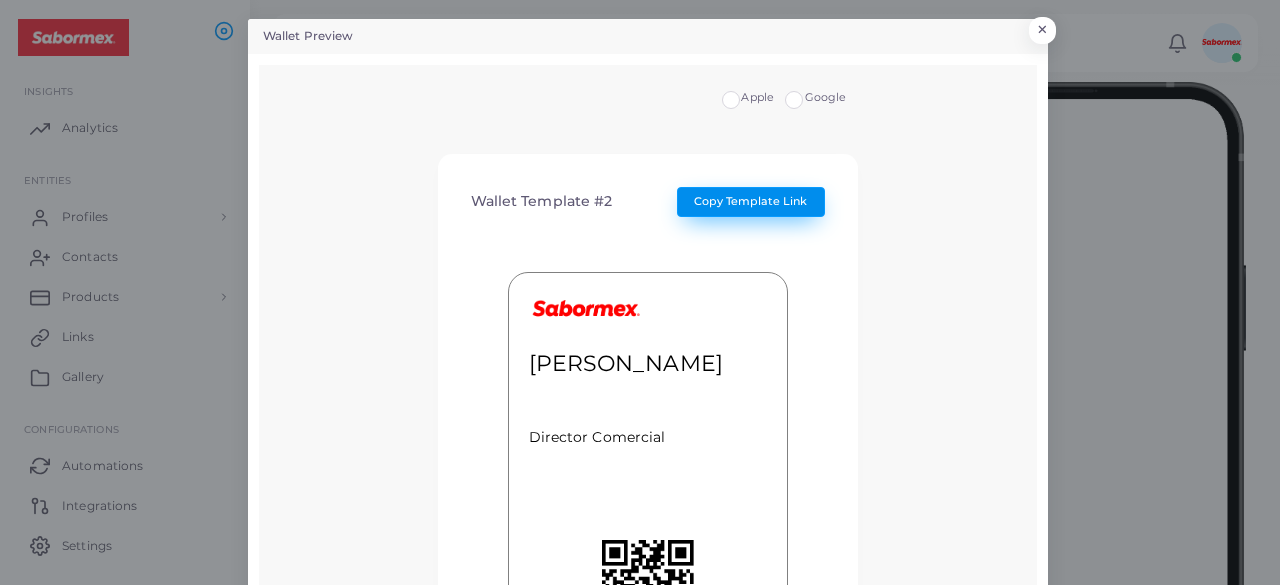 click on "Copy Template Link" at bounding box center [750, 201] 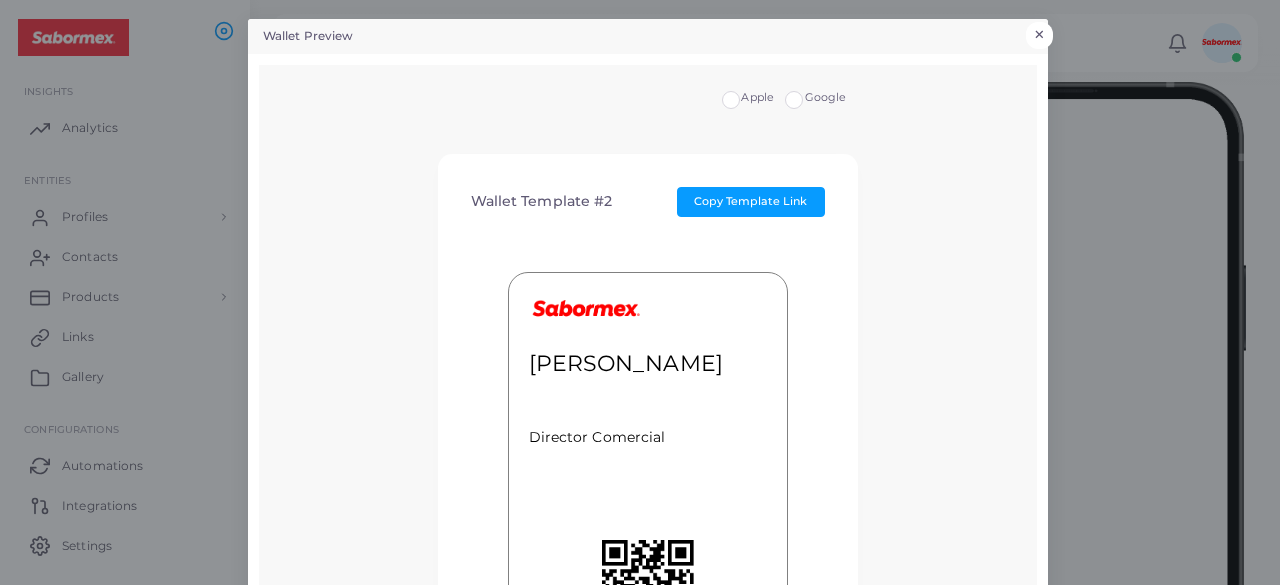 click on "×" at bounding box center (1039, 35) 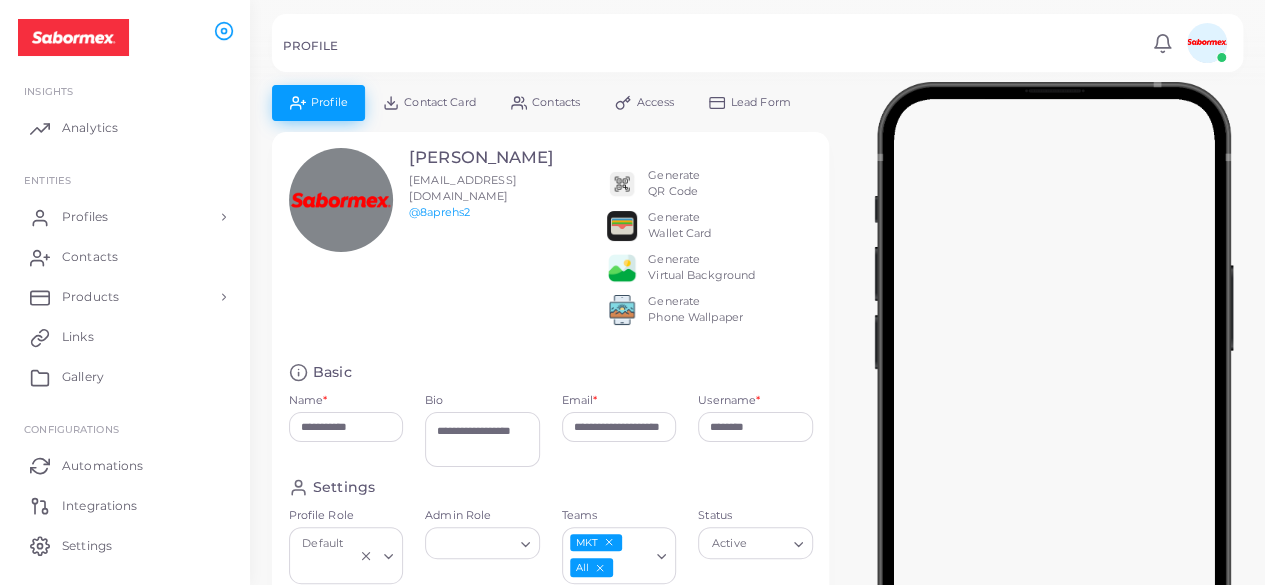 click on "PROFILE  Notifications   0 New  Mark All As Read  [PERSON_NAME]    ([EMAIL_ADDRESS][DOMAIN_NAME])  Logout" at bounding box center (757, 43) 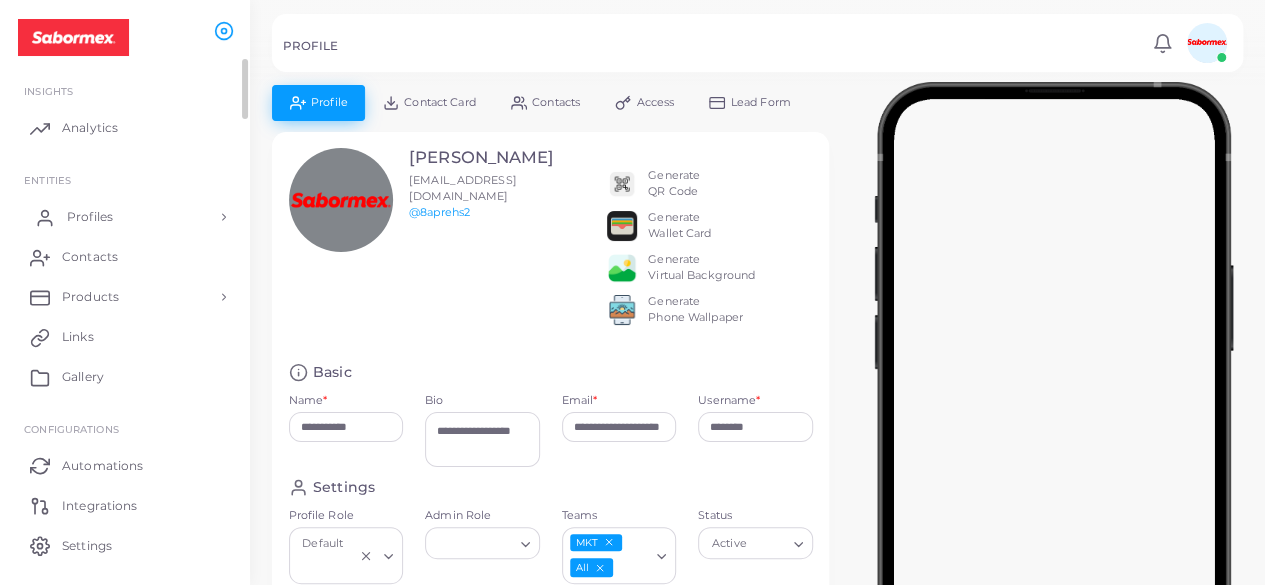 click on "Profiles" at bounding box center (125, 217) 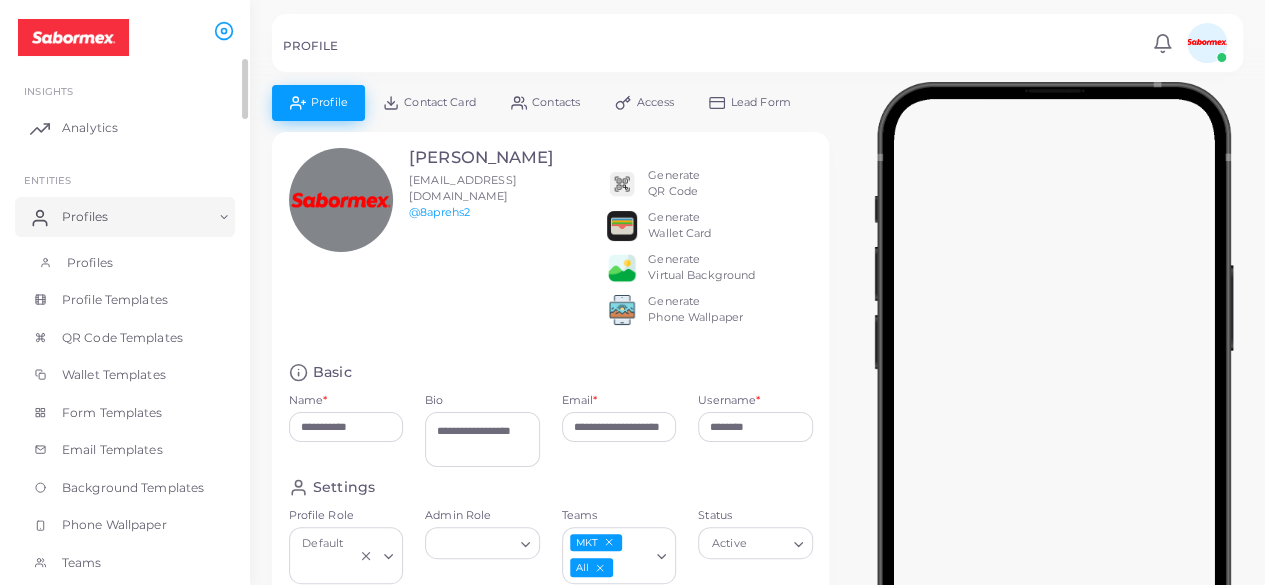 click on "Profiles" at bounding box center (125, 263) 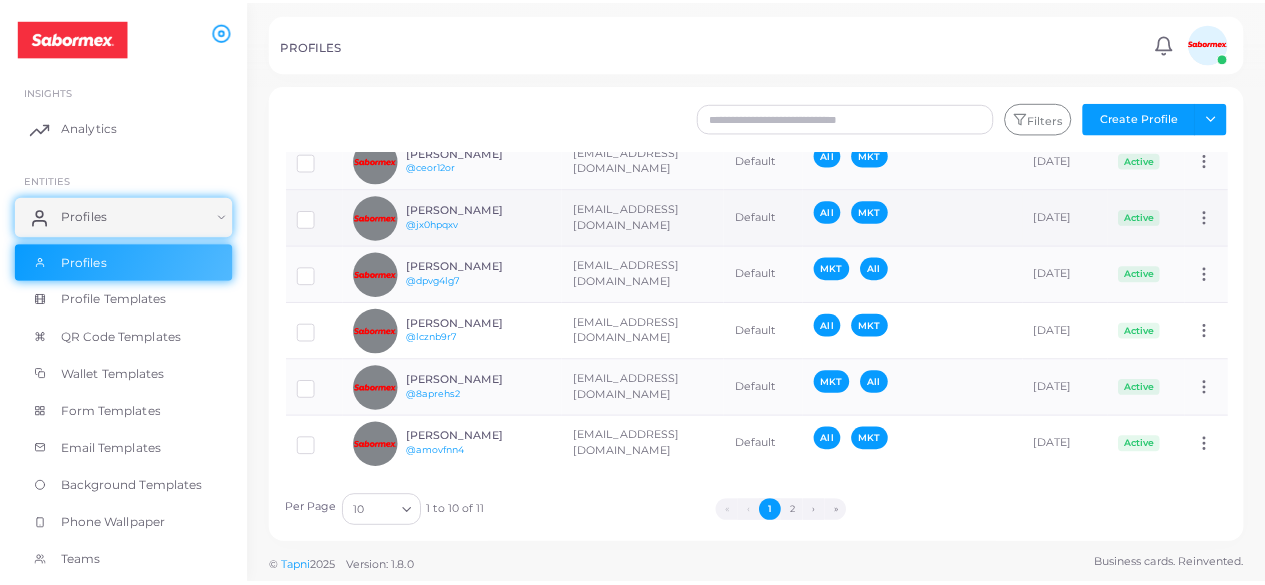 scroll, scrollTop: 292, scrollLeft: 0, axis: vertical 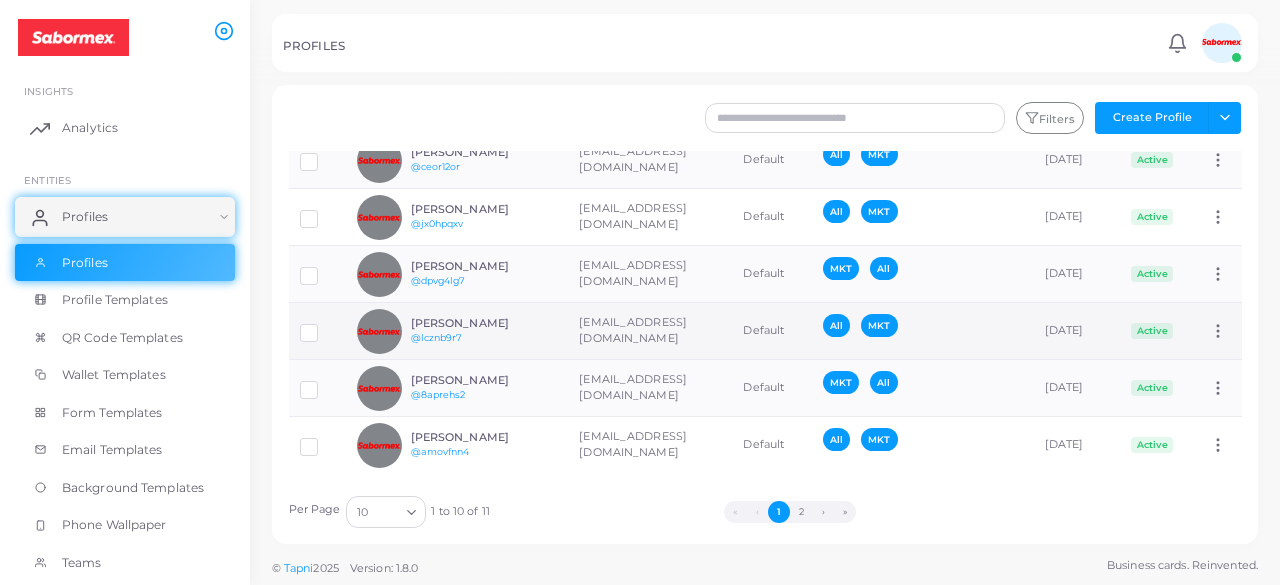 click on "[PERSON_NAME]   @lcznb9r7" at bounding box center [484, 331] 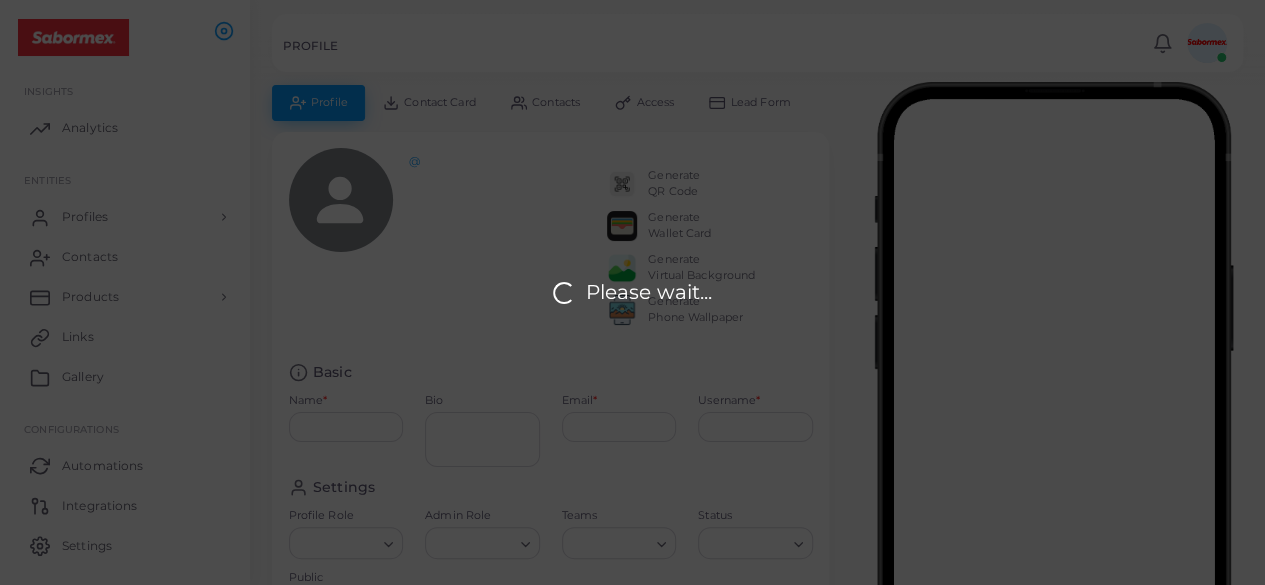 type on "**********" 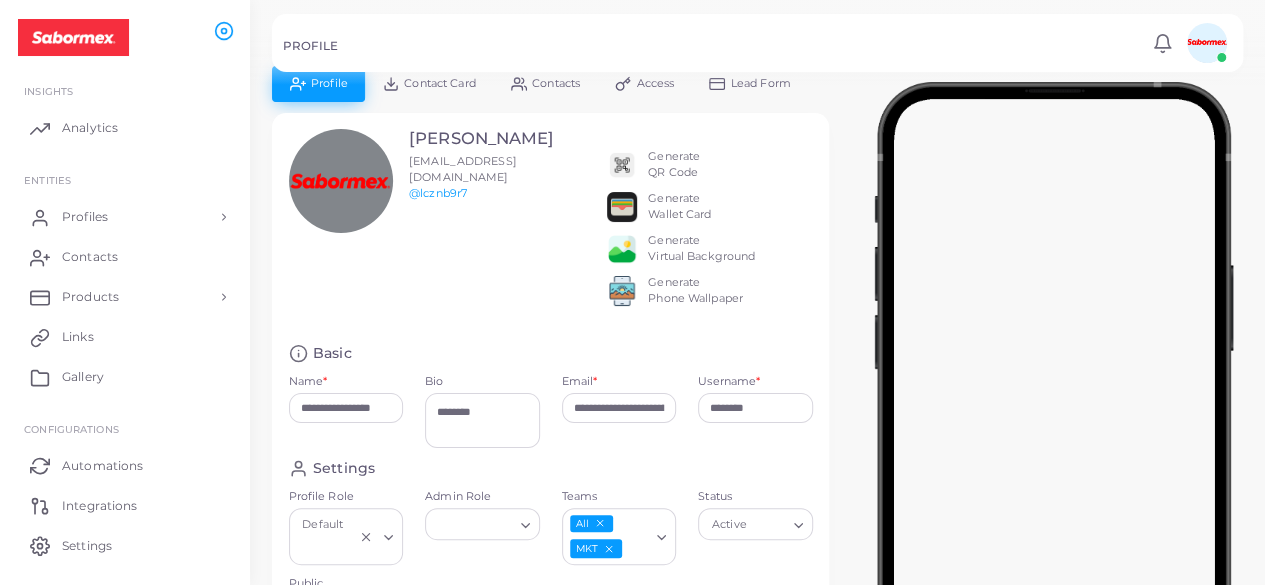 scroll, scrollTop: 0, scrollLeft: 0, axis: both 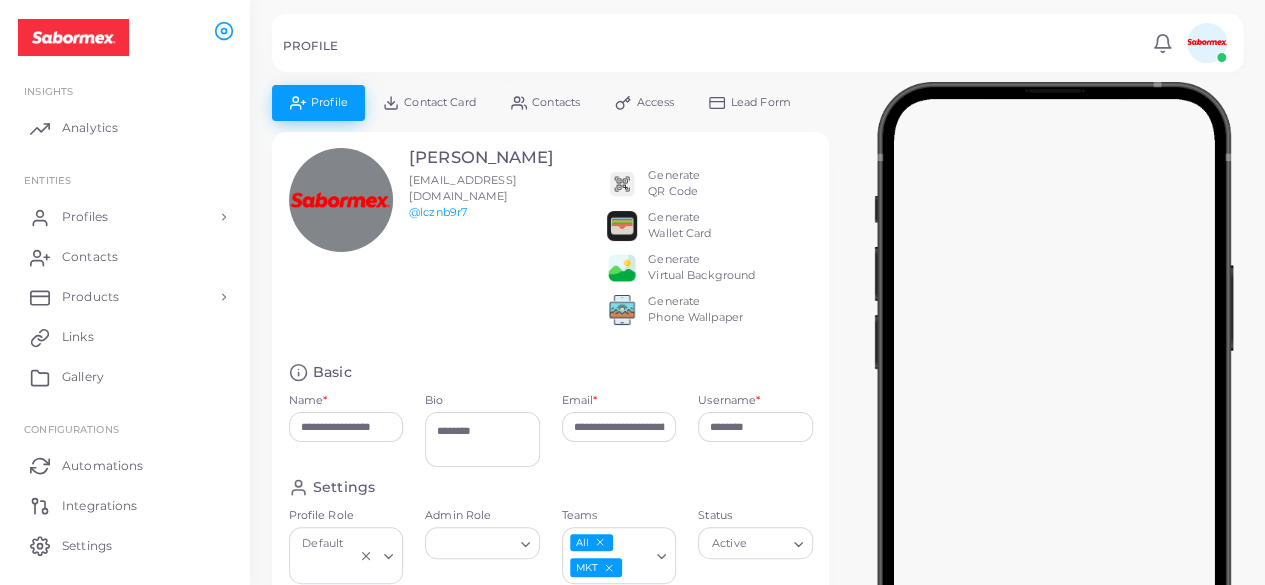 click on "Generate  Wallet Card" at bounding box center [679, 226] 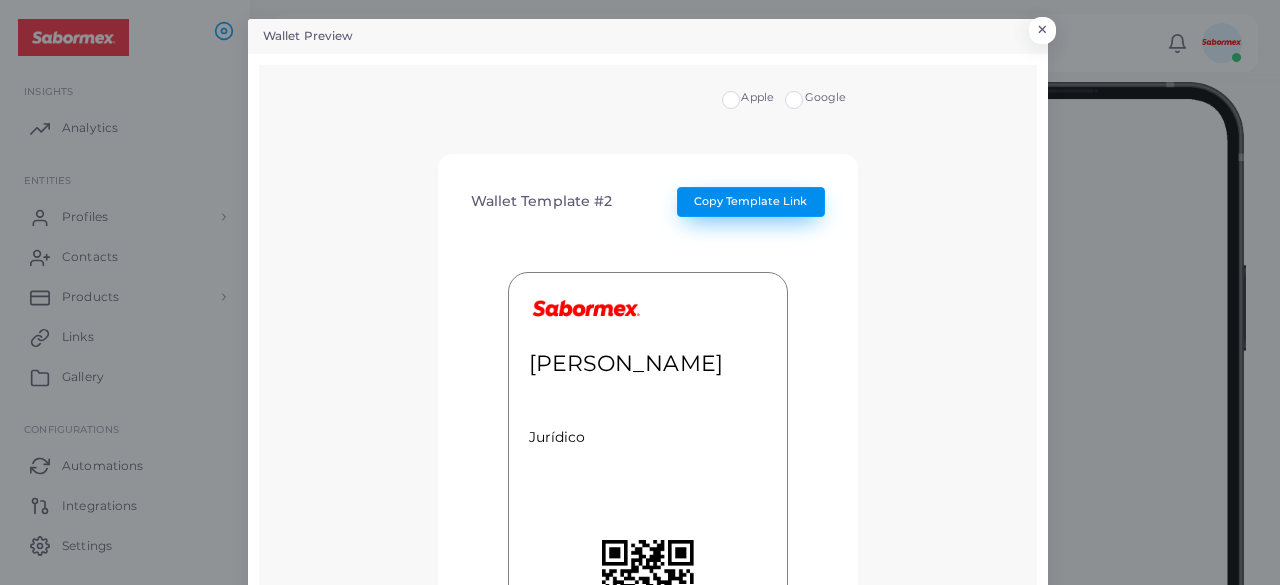 click on "Copy Template Link" at bounding box center (750, 201) 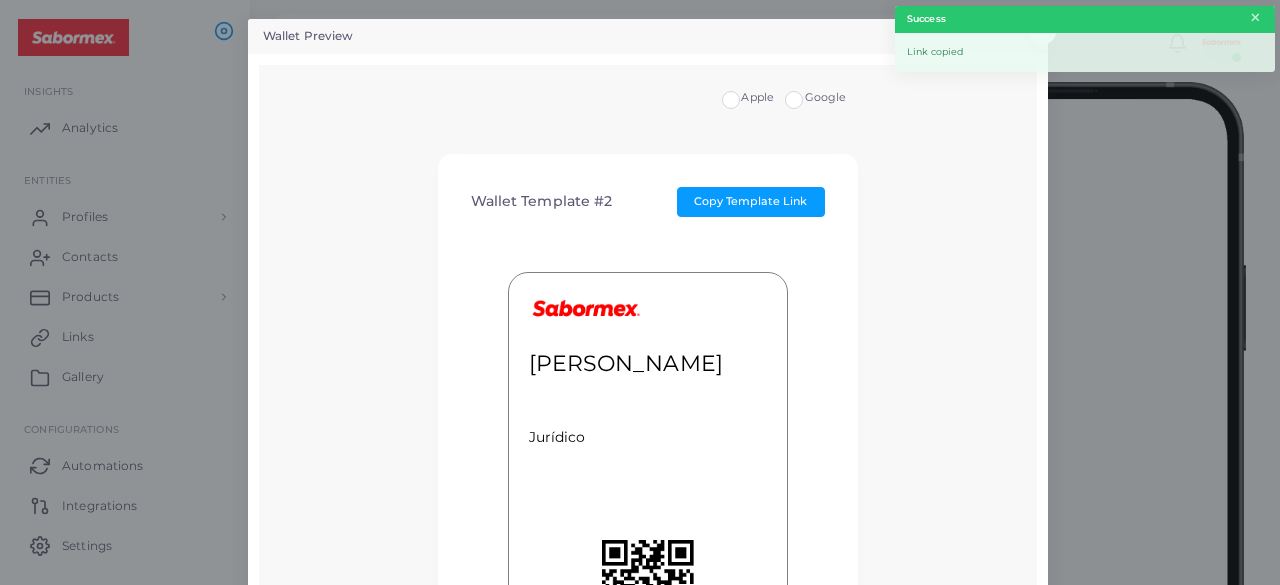 click on "×" at bounding box center (1255, 18) 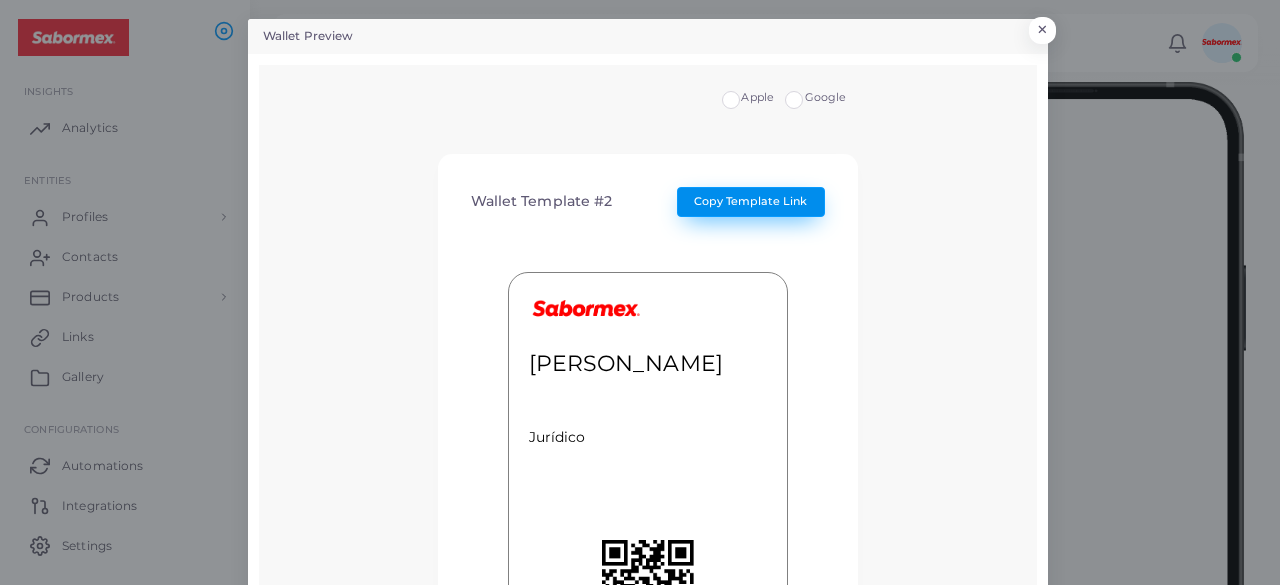 click on "Copy Template Link" at bounding box center [750, 201] 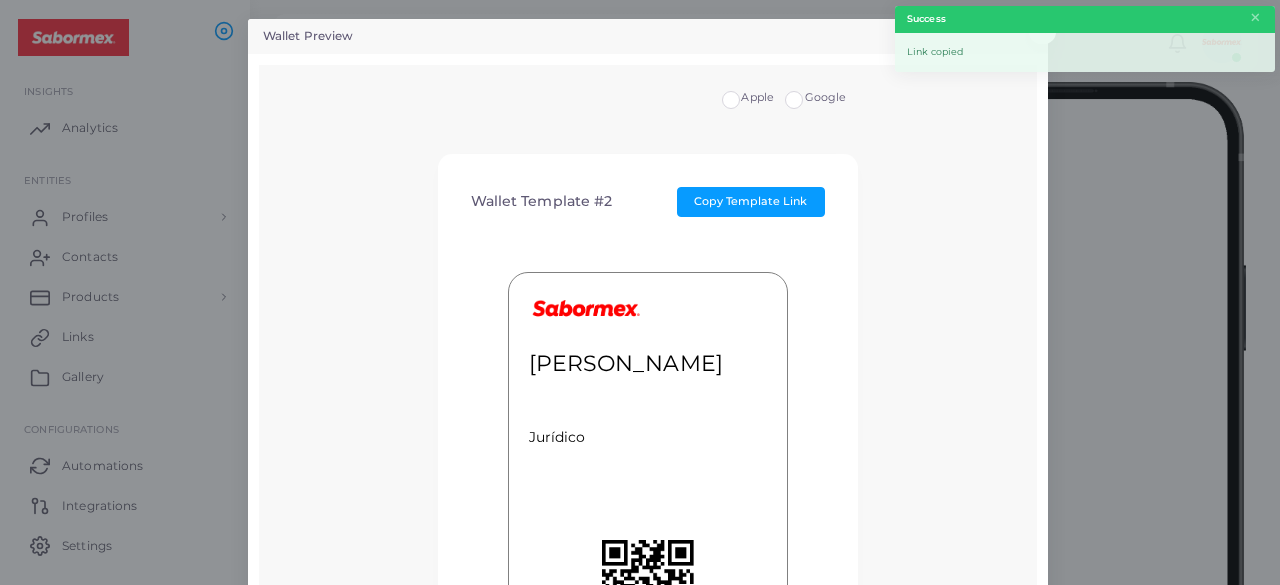 click on "Wallet Preview × Apple Google  Wallet Template #2  Copy Template Link [PERSON_NAME]  Jurídico MORE" at bounding box center [640, 292] 